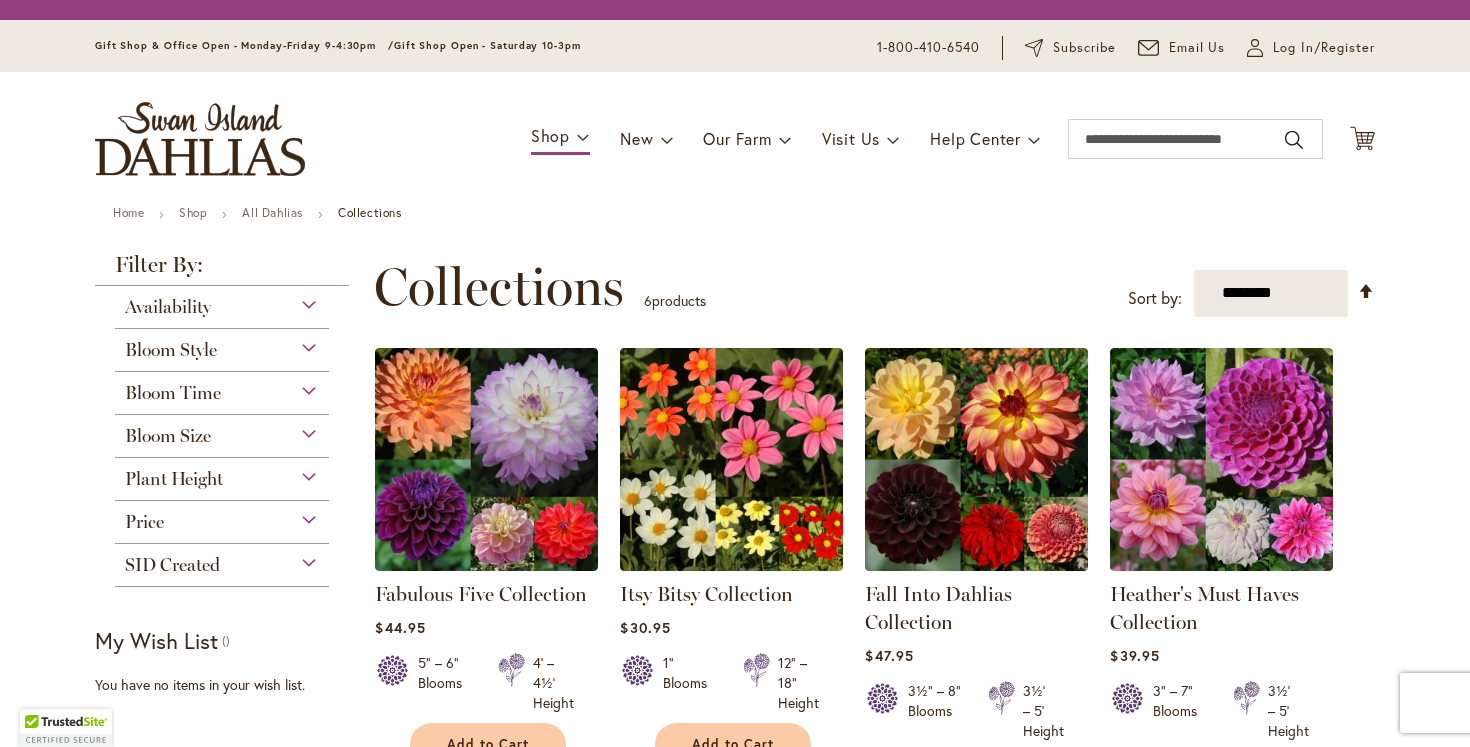 scroll, scrollTop: 0, scrollLeft: 0, axis: both 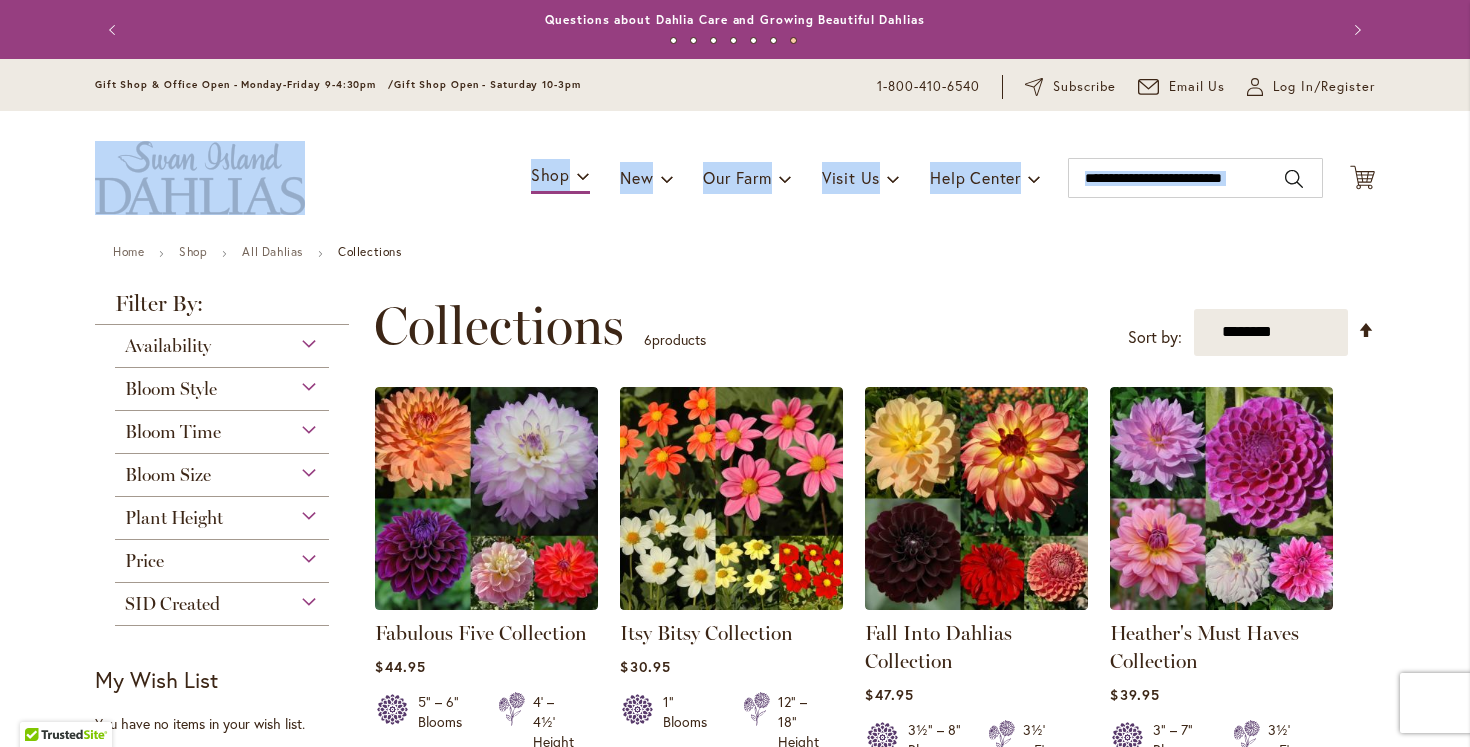 drag, startPoint x: 1451, startPoint y: 78, endPoint x: 1451, endPoint y: 309, distance: 231 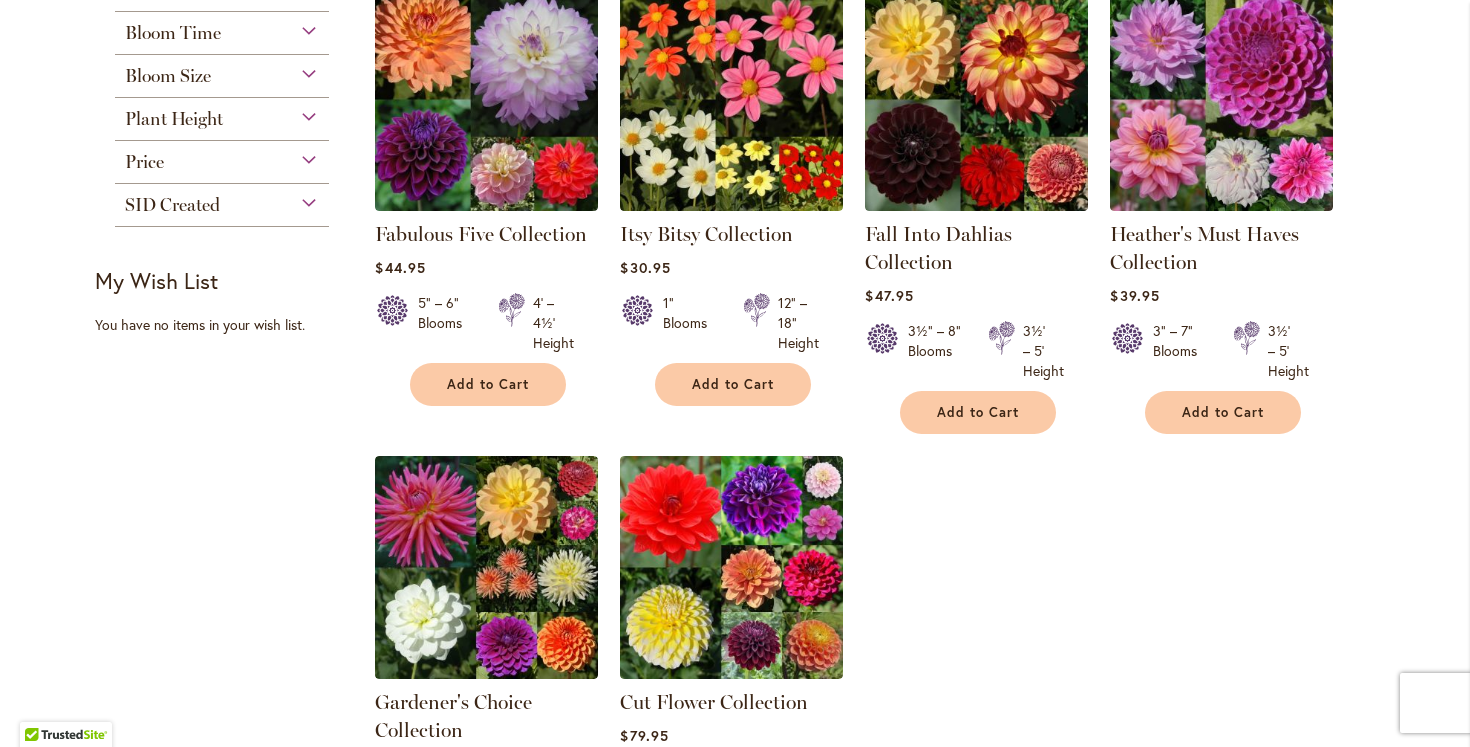 scroll, scrollTop: 402, scrollLeft: 0, axis: vertical 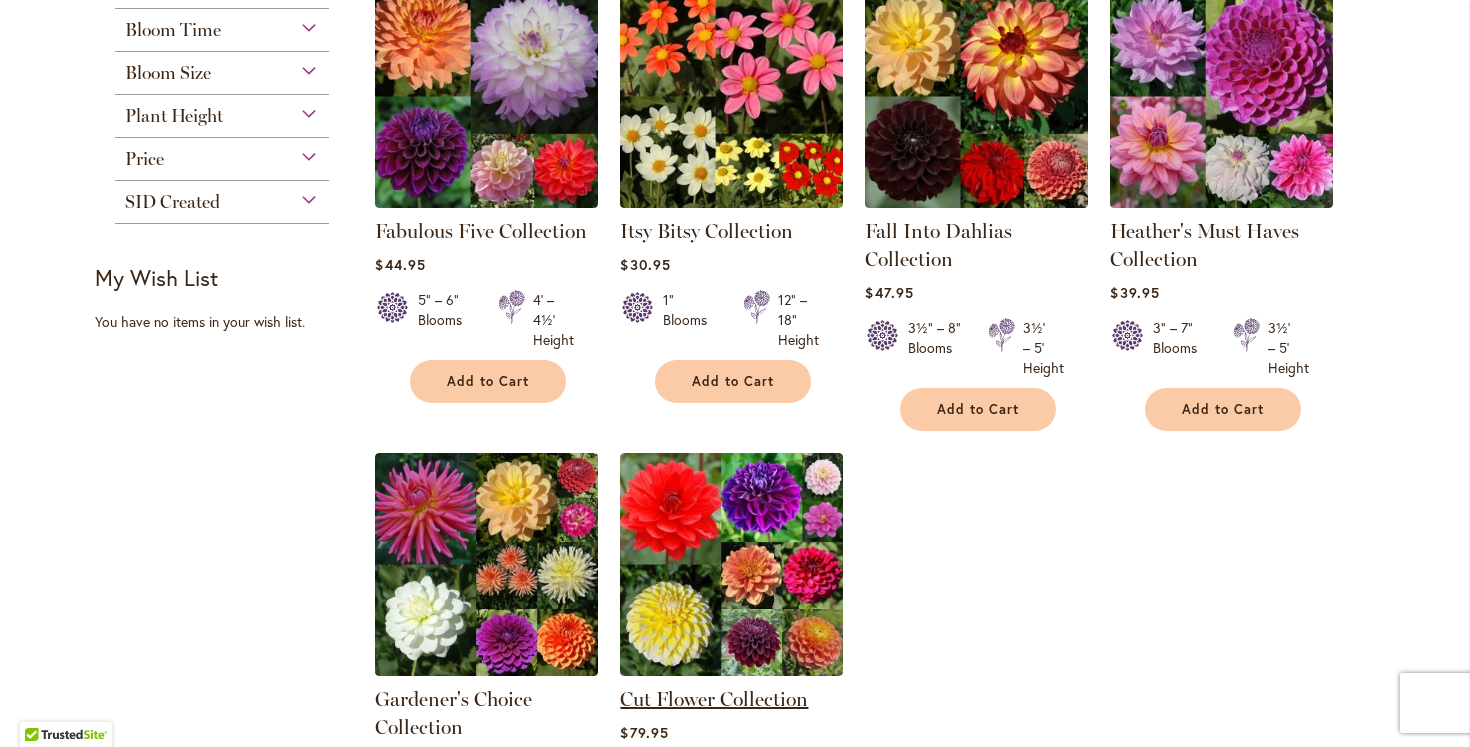 click on "Cut Flower Collection" at bounding box center (714, 699) 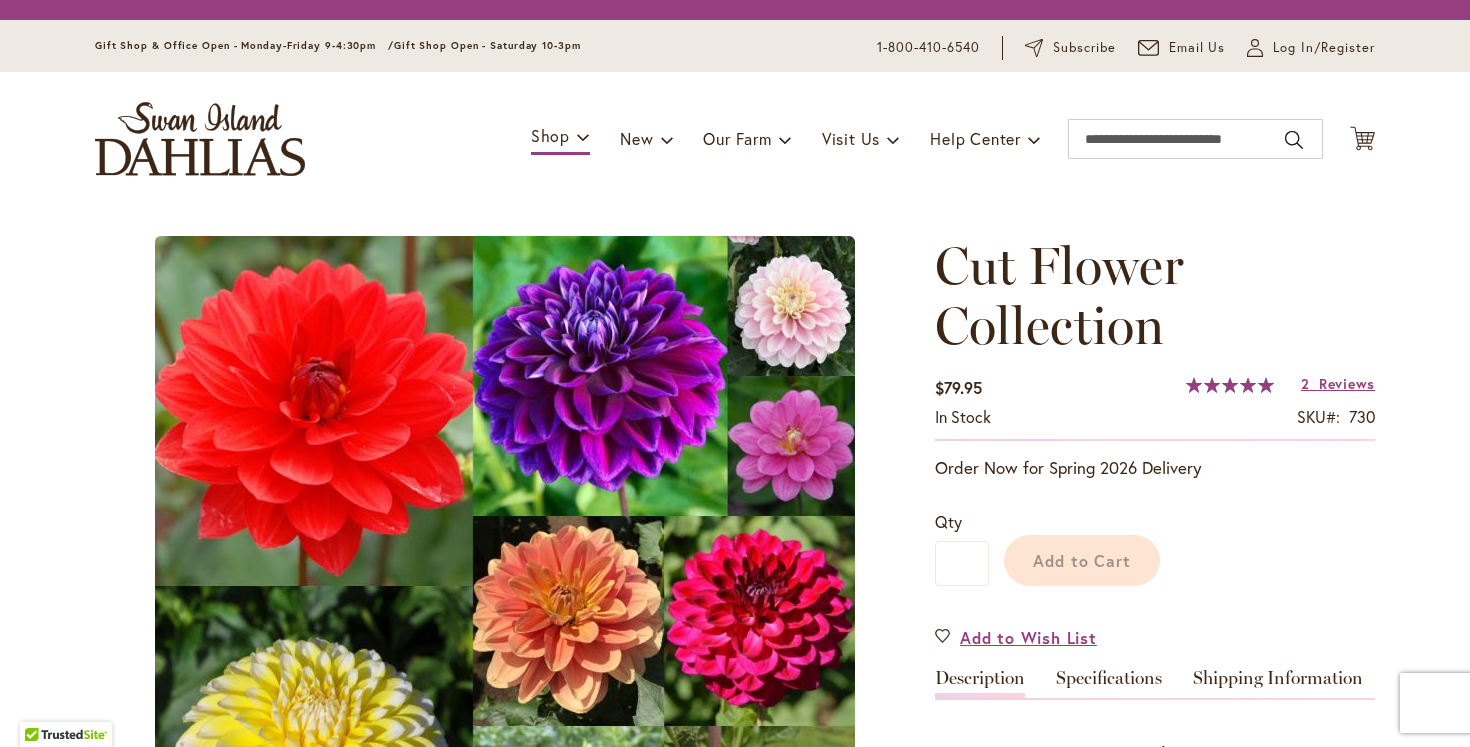 scroll, scrollTop: 0, scrollLeft: 0, axis: both 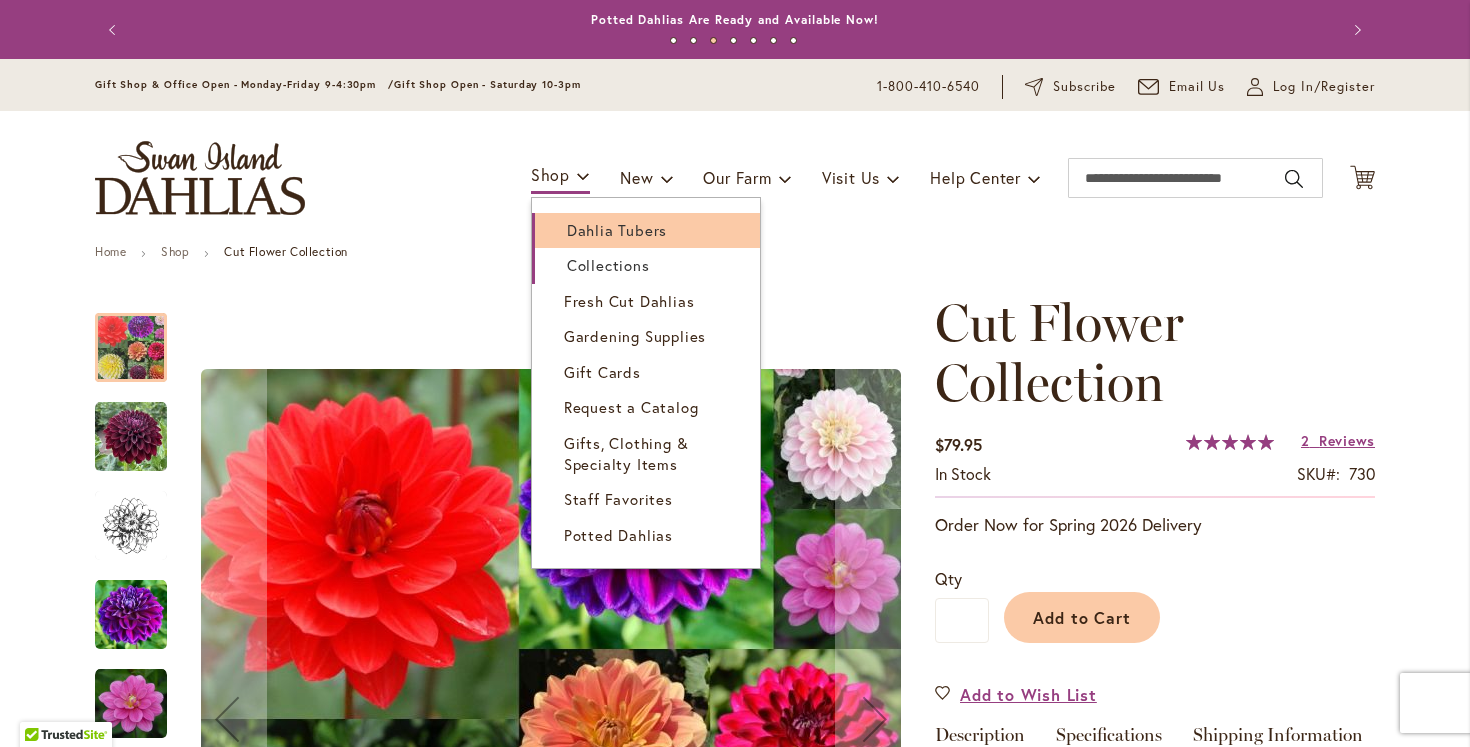 click on "Dahlia Tubers" at bounding box center (617, 230) 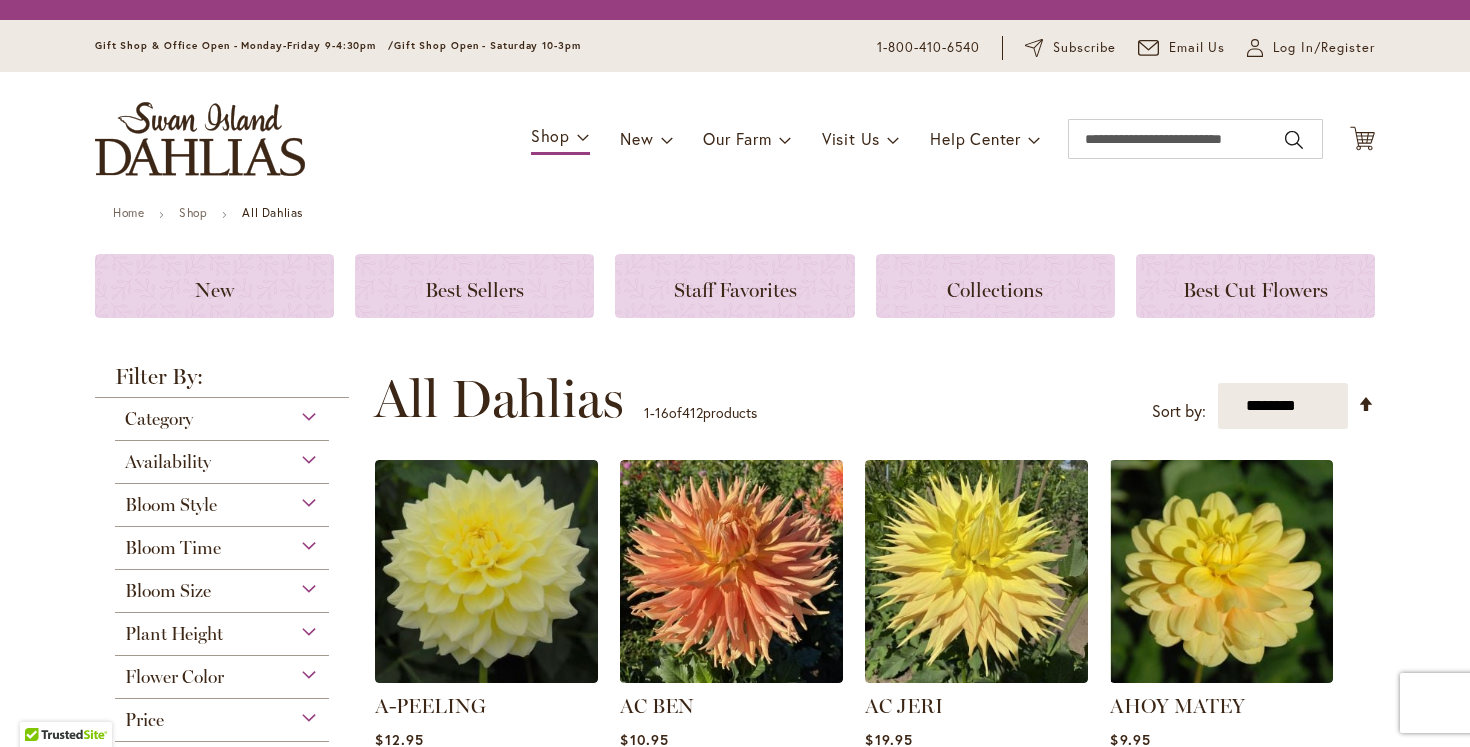 scroll, scrollTop: 0, scrollLeft: 0, axis: both 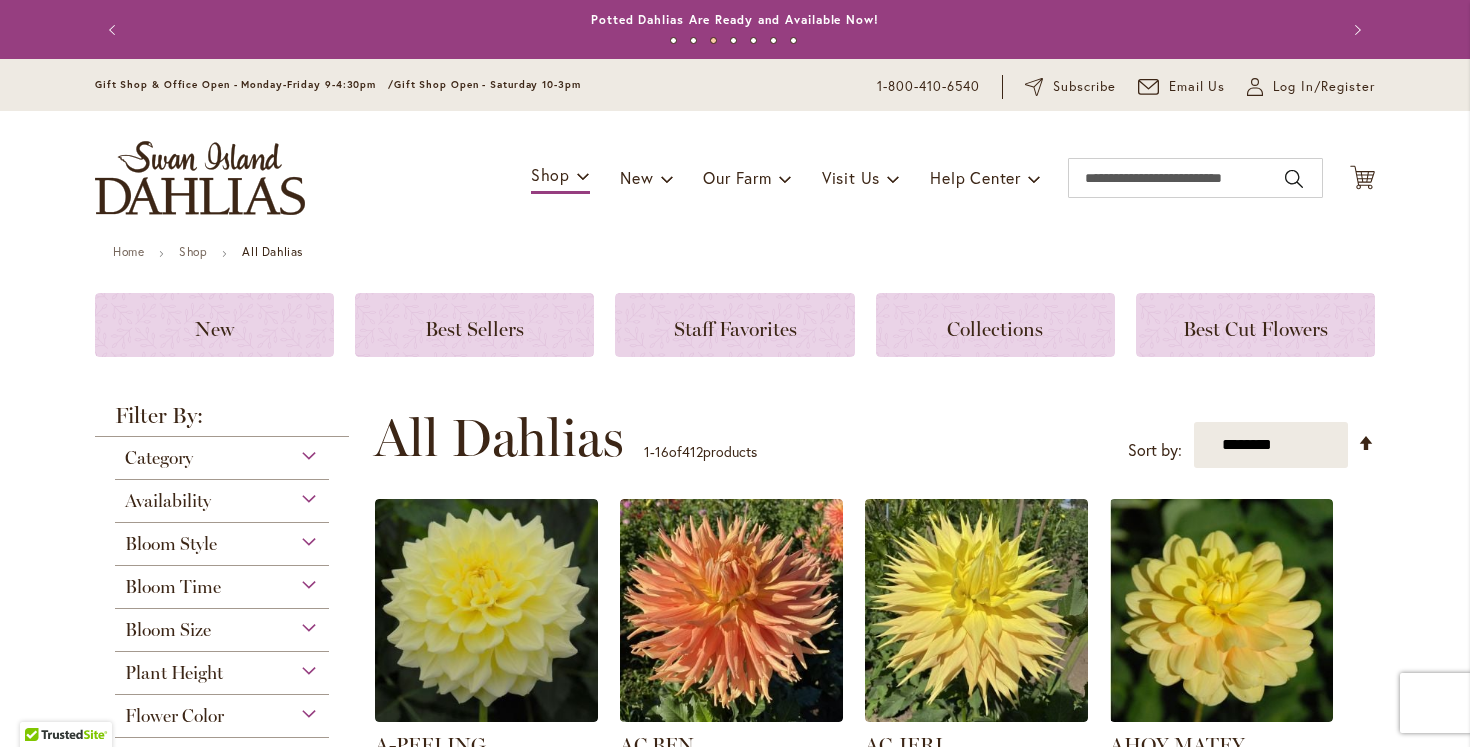 click on "Skip to Content
Gift Shop & Office Open - Monday-Friday 9-4:30pm   /    Gift Shop Open - Saturday 10-3pm
1-800-410-6540
Subscribe
Email Us
My Account
Log In/Register
Toggle Nav
Shop
Dahlia Tubers
Collections
Fresh Cut Dahlias" at bounding box center (735, 1641) 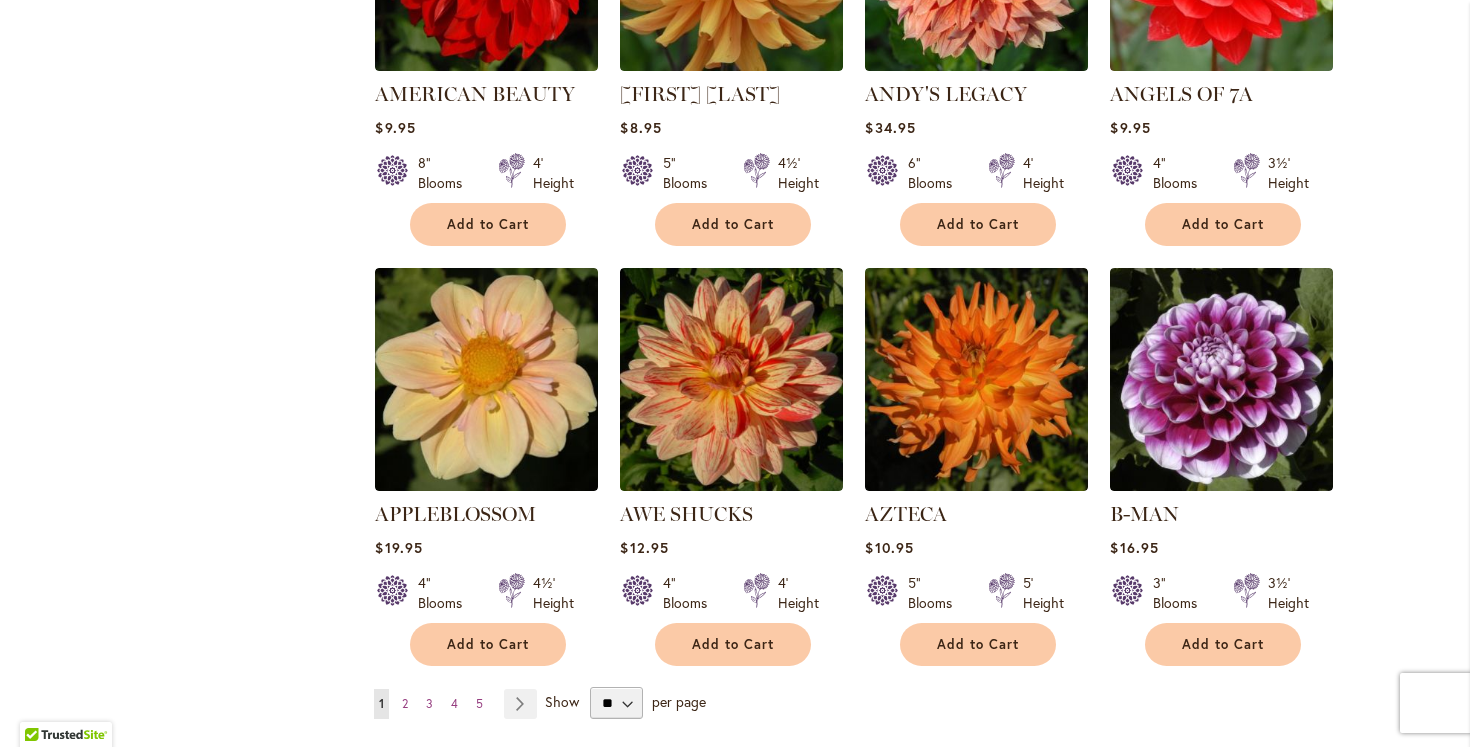 scroll, scrollTop: 1560, scrollLeft: 0, axis: vertical 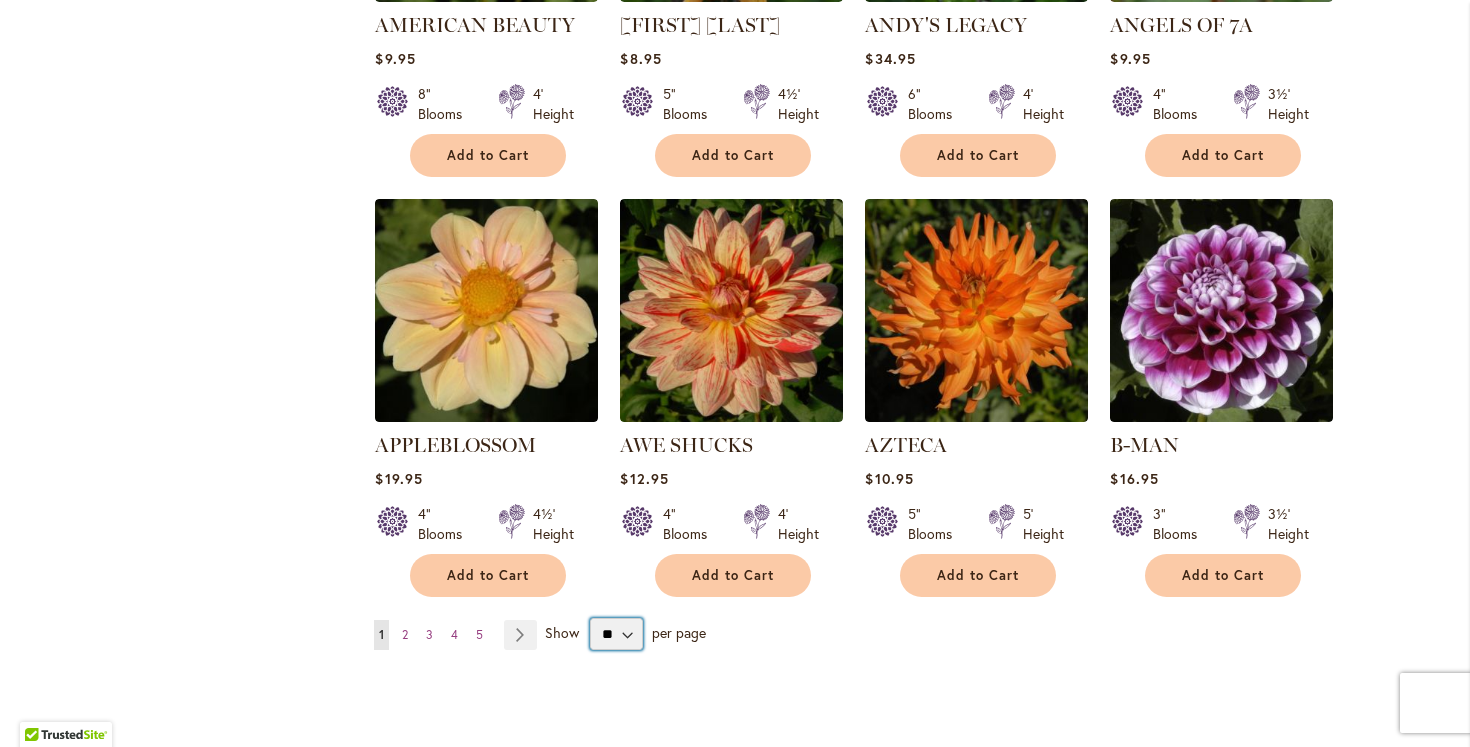 click on "**
**
**
**" at bounding box center (616, 634) 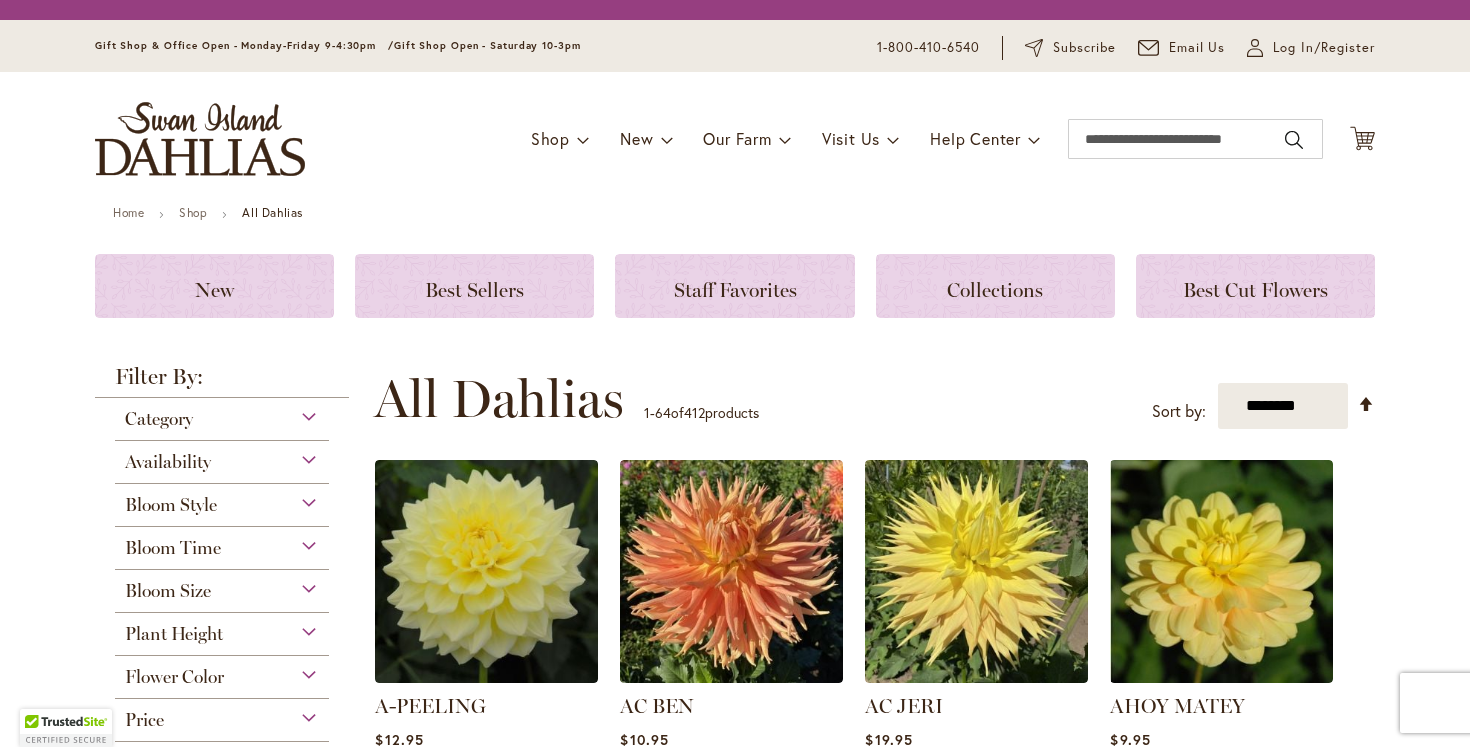 scroll, scrollTop: 0, scrollLeft: 0, axis: both 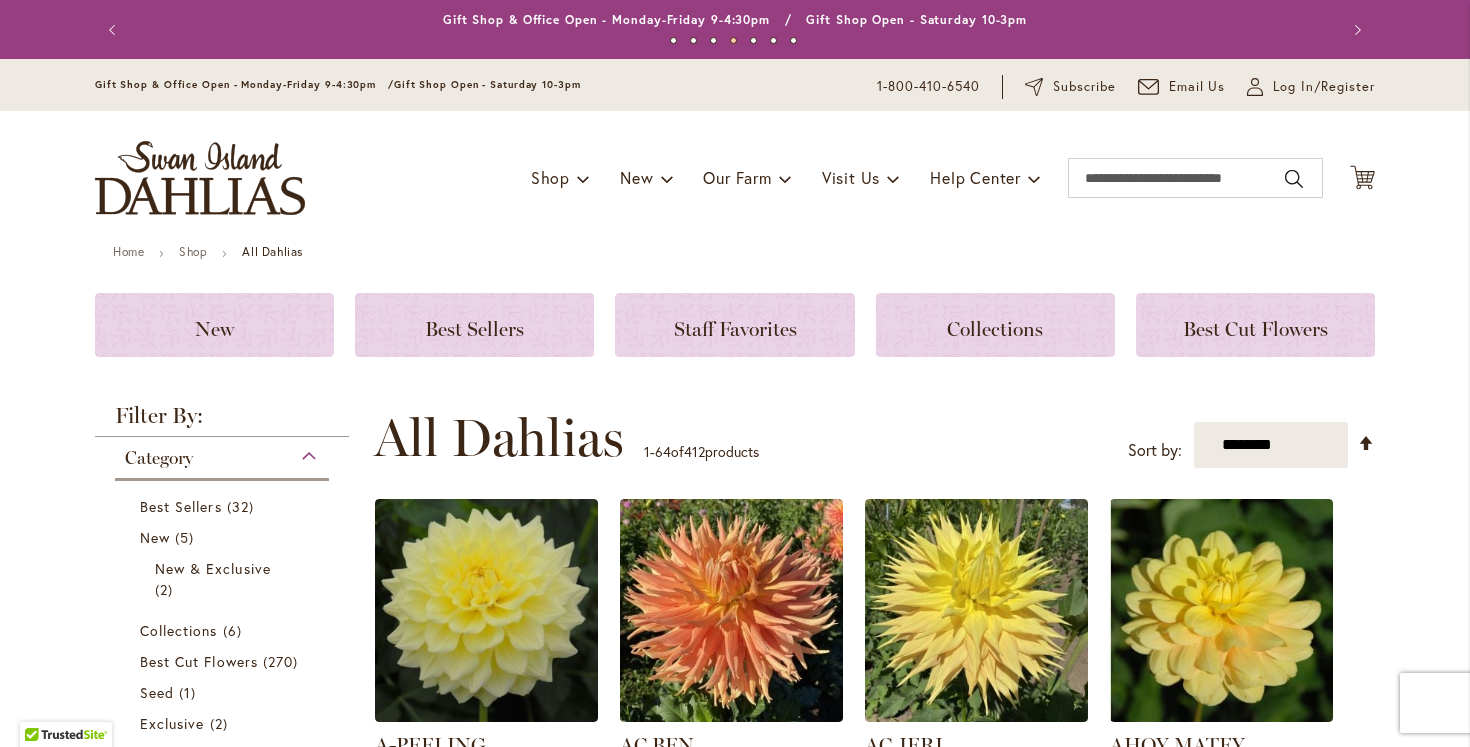 click on "Skip to Content
Gift Shop & Office Open - Monday-Friday 9-4:30pm   /    Gift Shop Open - Saturday 10-3pm
1-800-410-6540
Subscribe
Email Us
My Account
Log In/Register
Toggle Nav
Shop
Dahlia Tubers
Collections
Fresh Cut Dahlias" at bounding box center (735, 4175) 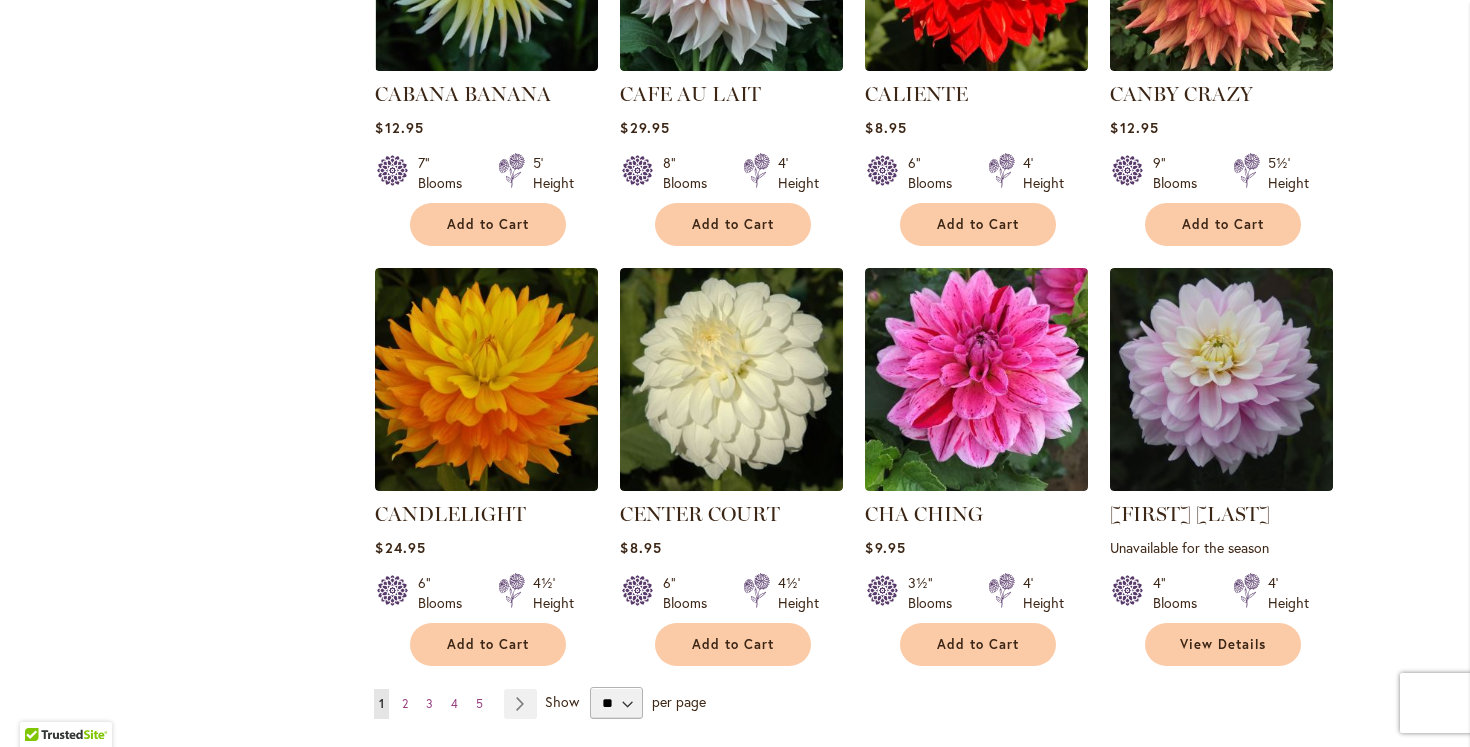 scroll, scrollTop: 6560, scrollLeft: 0, axis: vertical 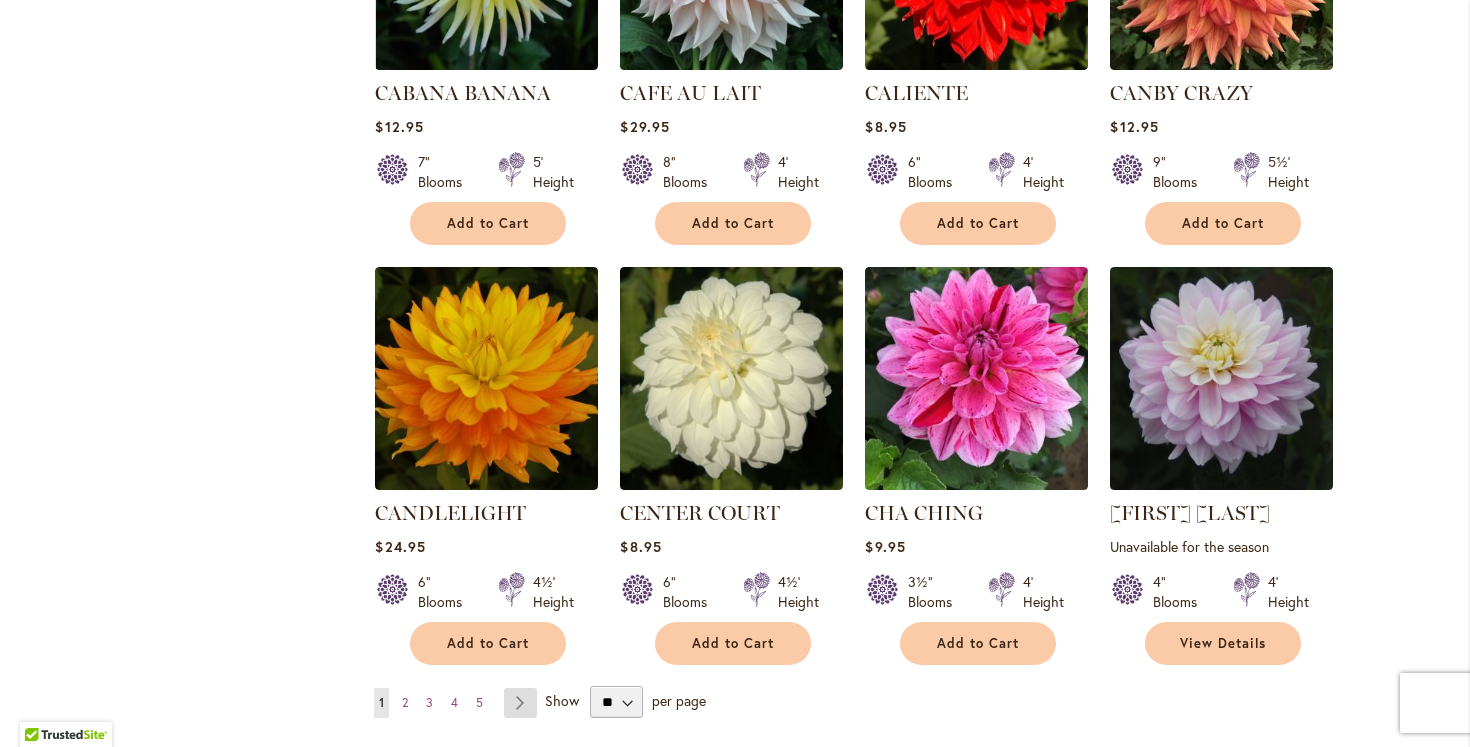 click on "Page
Next" at bounding box center [520, 703] 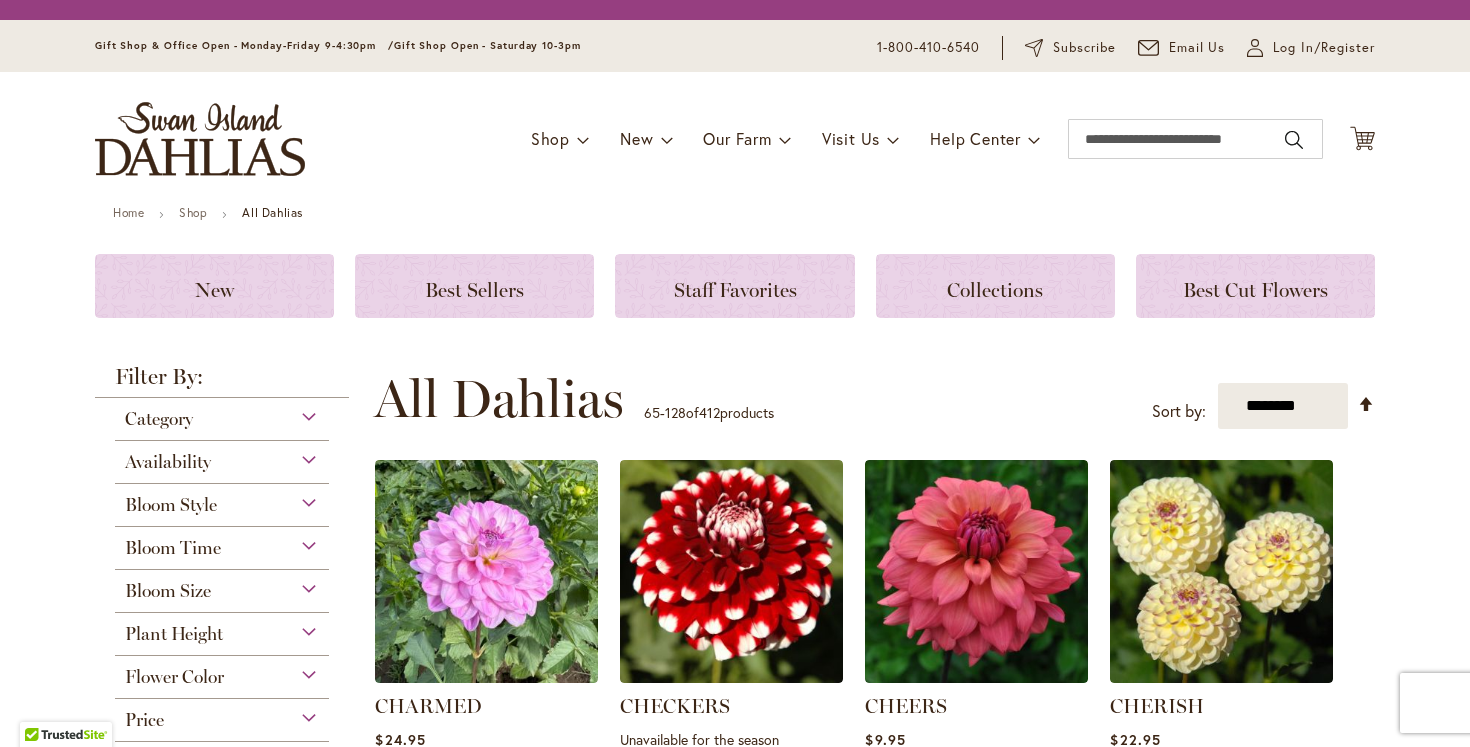 scroll, scrollTop: 0, scrollLeft: 0, axis: both 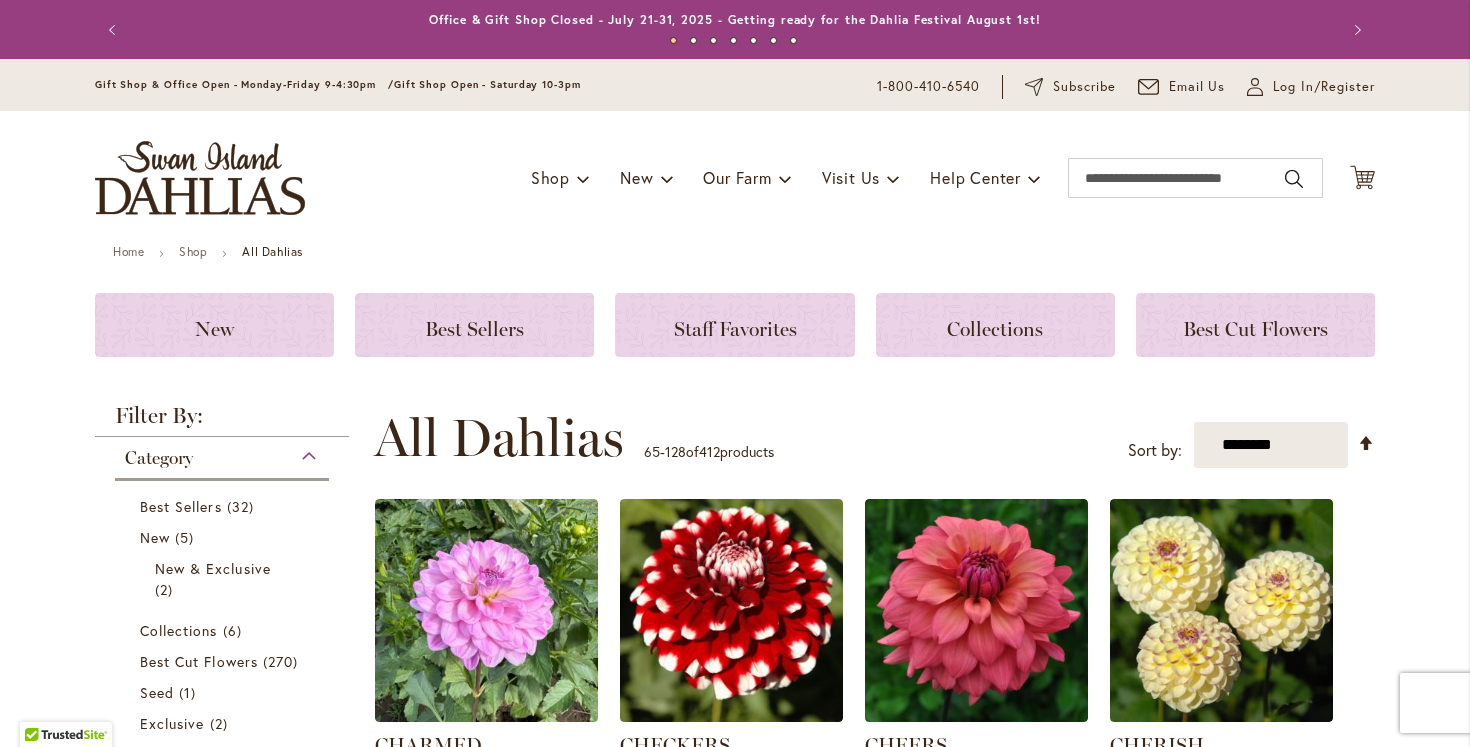 click on "Skip to Content
Gift Shop & Office Open - Monday-Friday 9-4:30pm   /    Gift Shop Open - Saturday 10-3pm
1-800-410-6540
Subscribe
Email Us
My Account
Log In/Register
Toggle Nav
Shop
Dahlia Tubers
Collections
Fresh Cut Dahlias" at bounding box center (735, 4223) 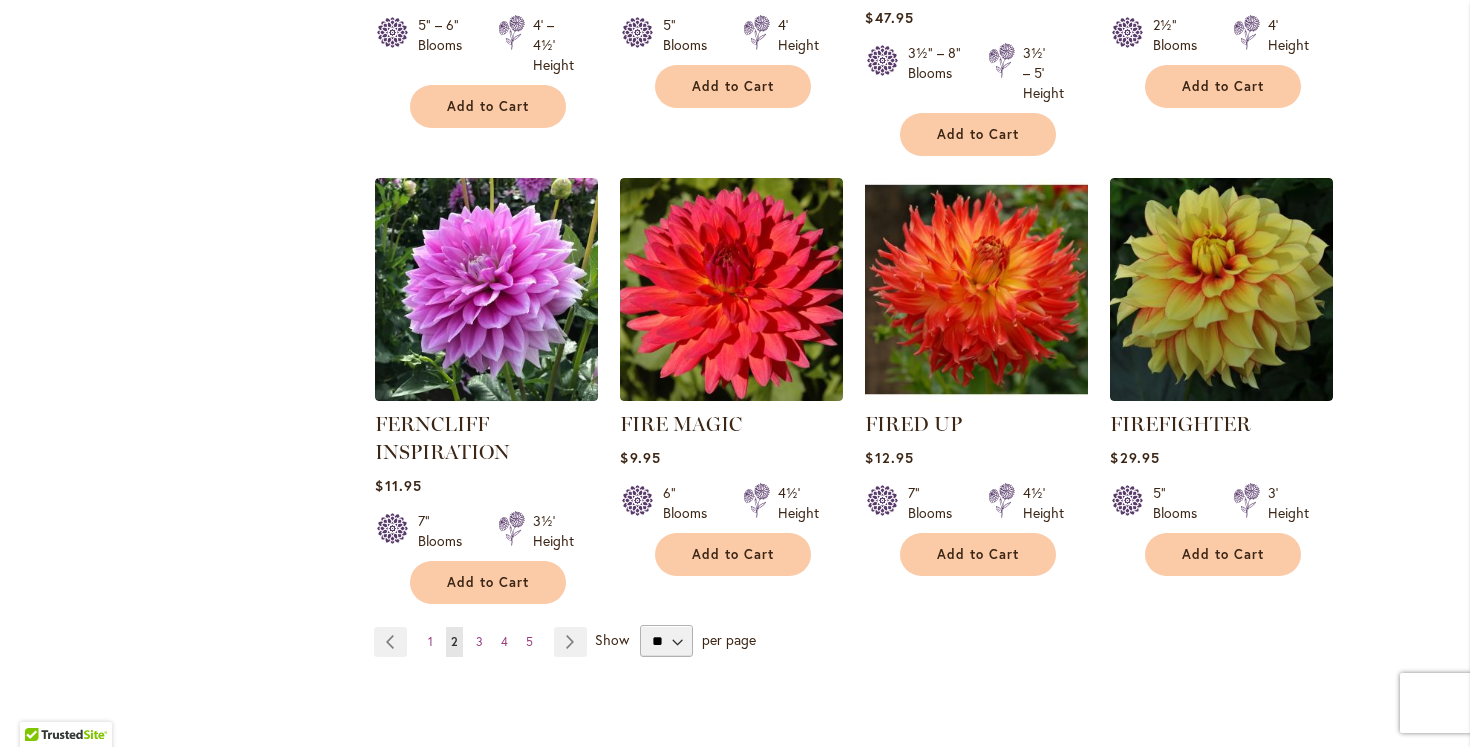scroll, scrollTop: 6720, scrollLeft: 0, axis: vertical 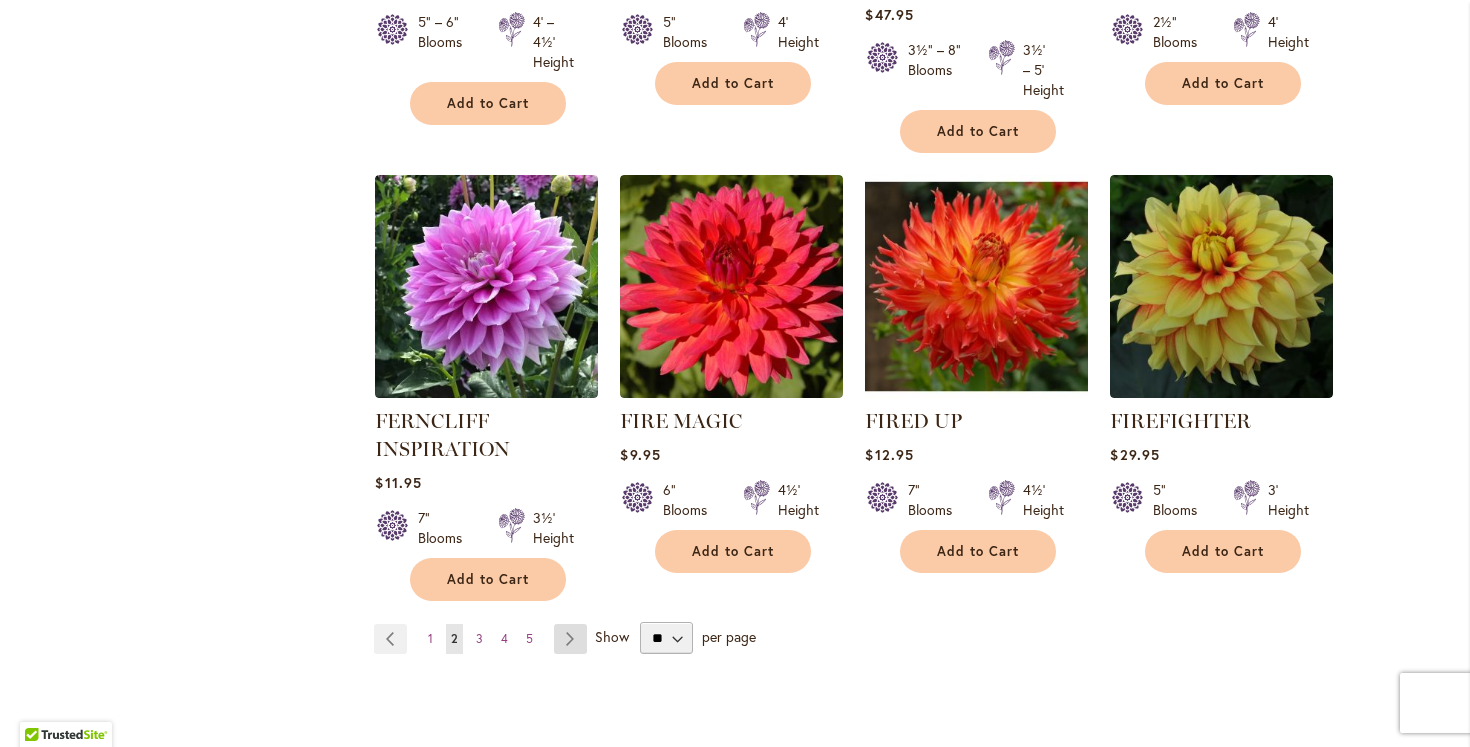 click on "Page
Next" at bounding box center [570, 639] 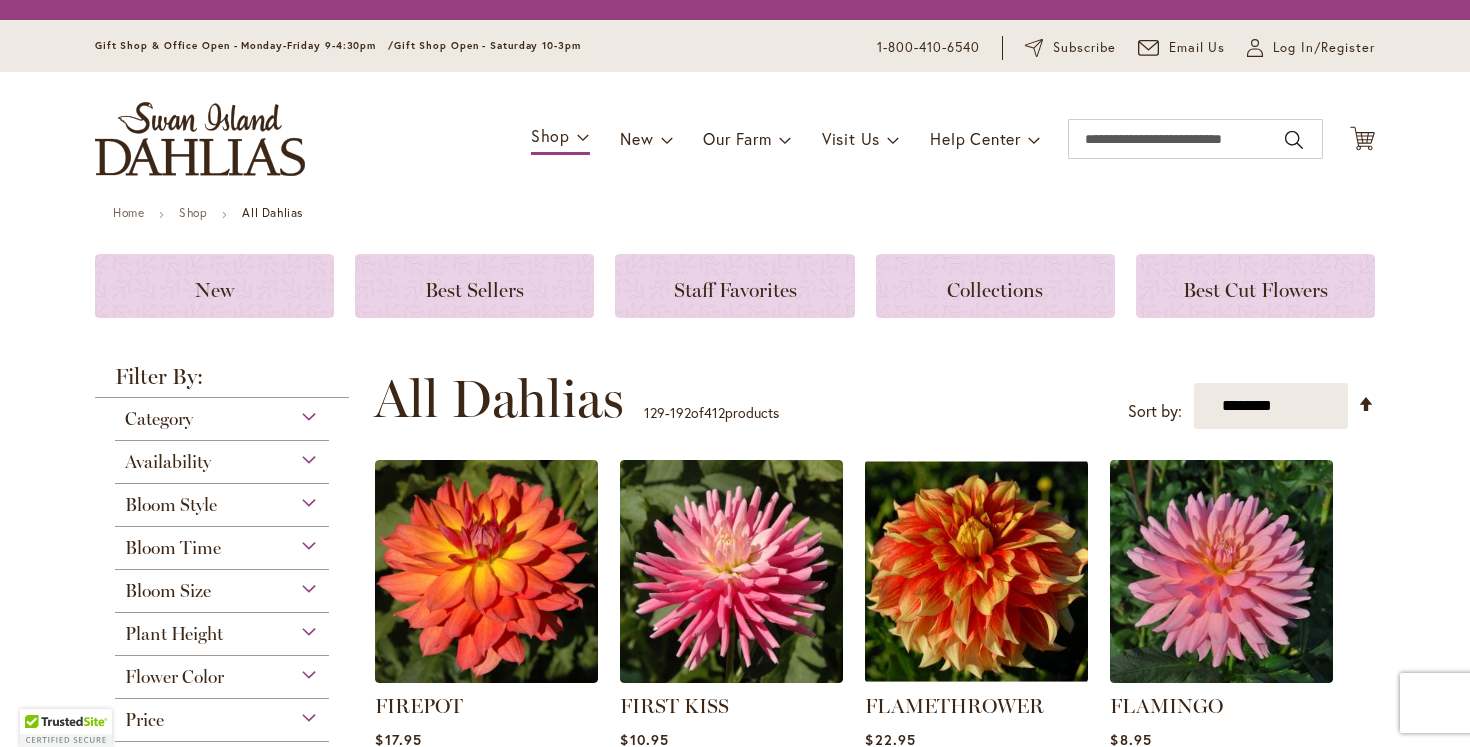 scroll, scrollTop: 0, scrollLeft: 0, axis: both 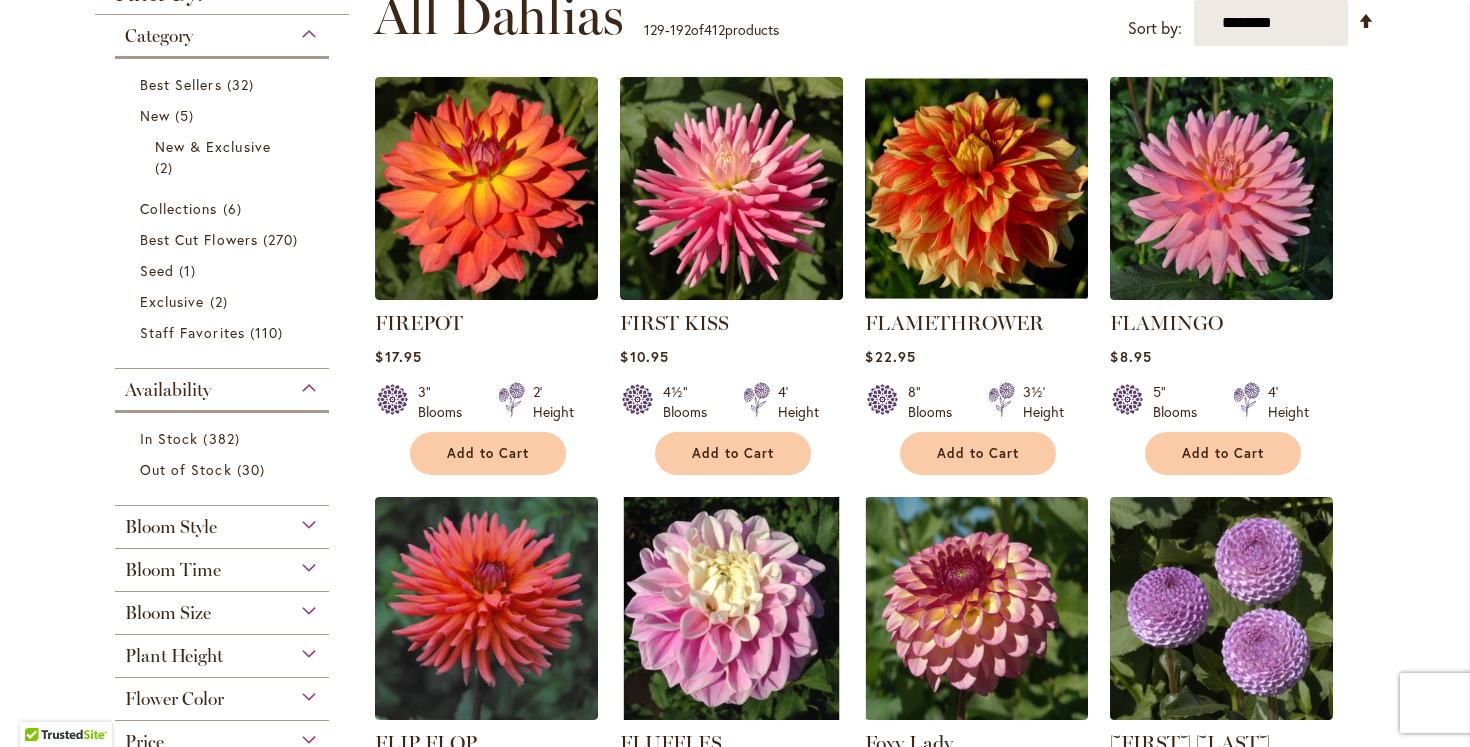 click on "Skip to Content
Gift Shop & Office Open - Monday-Friday 9-4:30pm   /    Gift Shop Open - Saturday 10-3pm
1-800-410-6540
Subscribe
Email Us
My Account
Log In/Register
Toggle Nav
Shop
Dahlia Tubers
Collections
Fresh Cut Dahlias" at bounding box center (735, 3805) 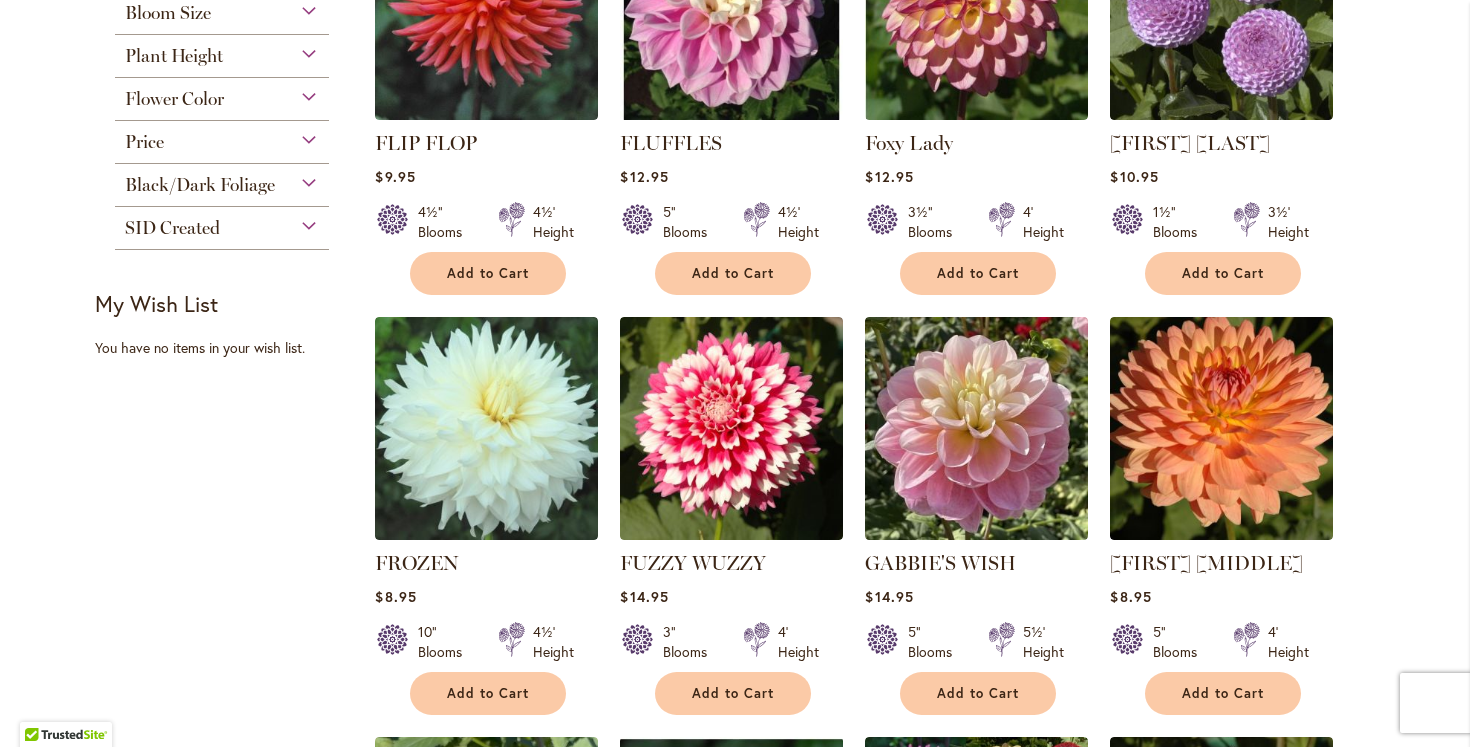 scroll, scrollTop: 1022, scrollLeft: 0, axis: vertical 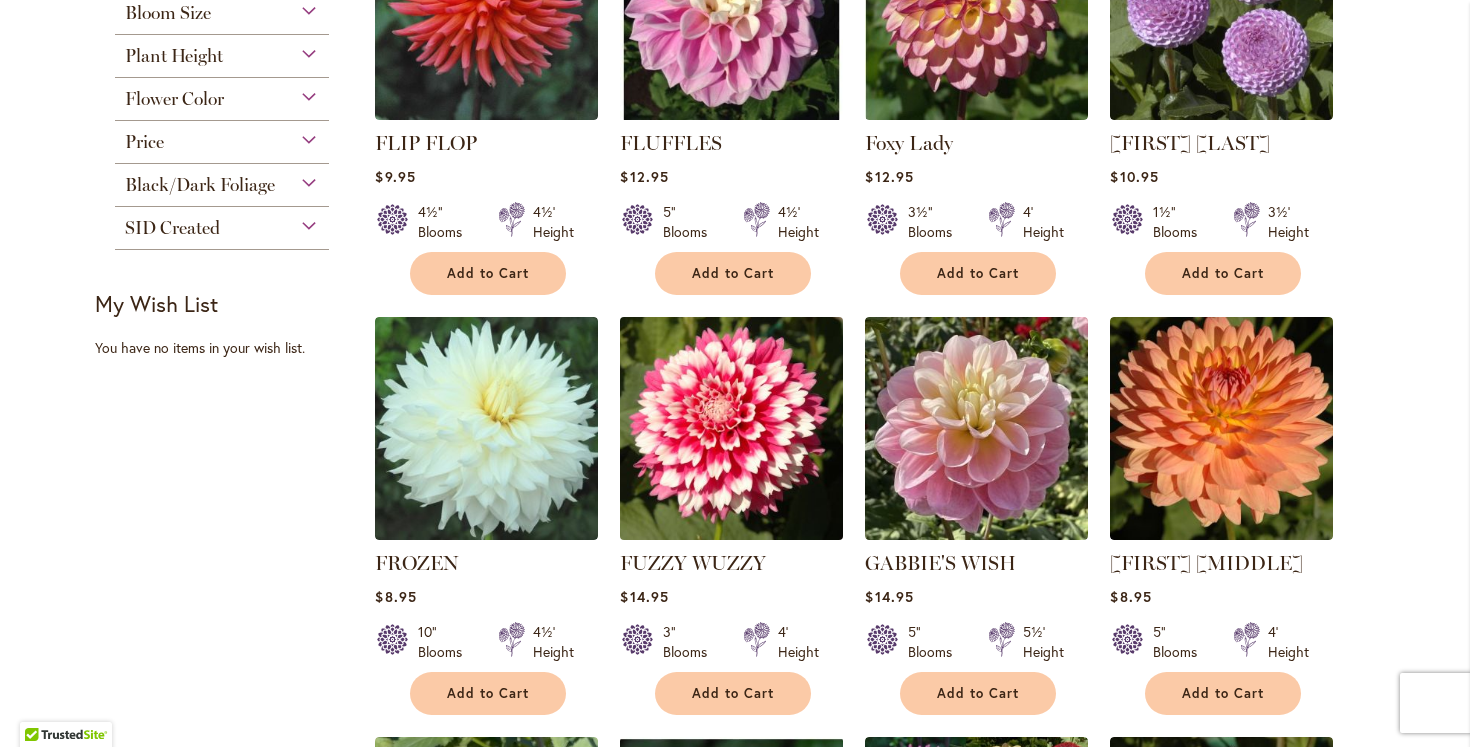 click at bounding box center [732, 429] 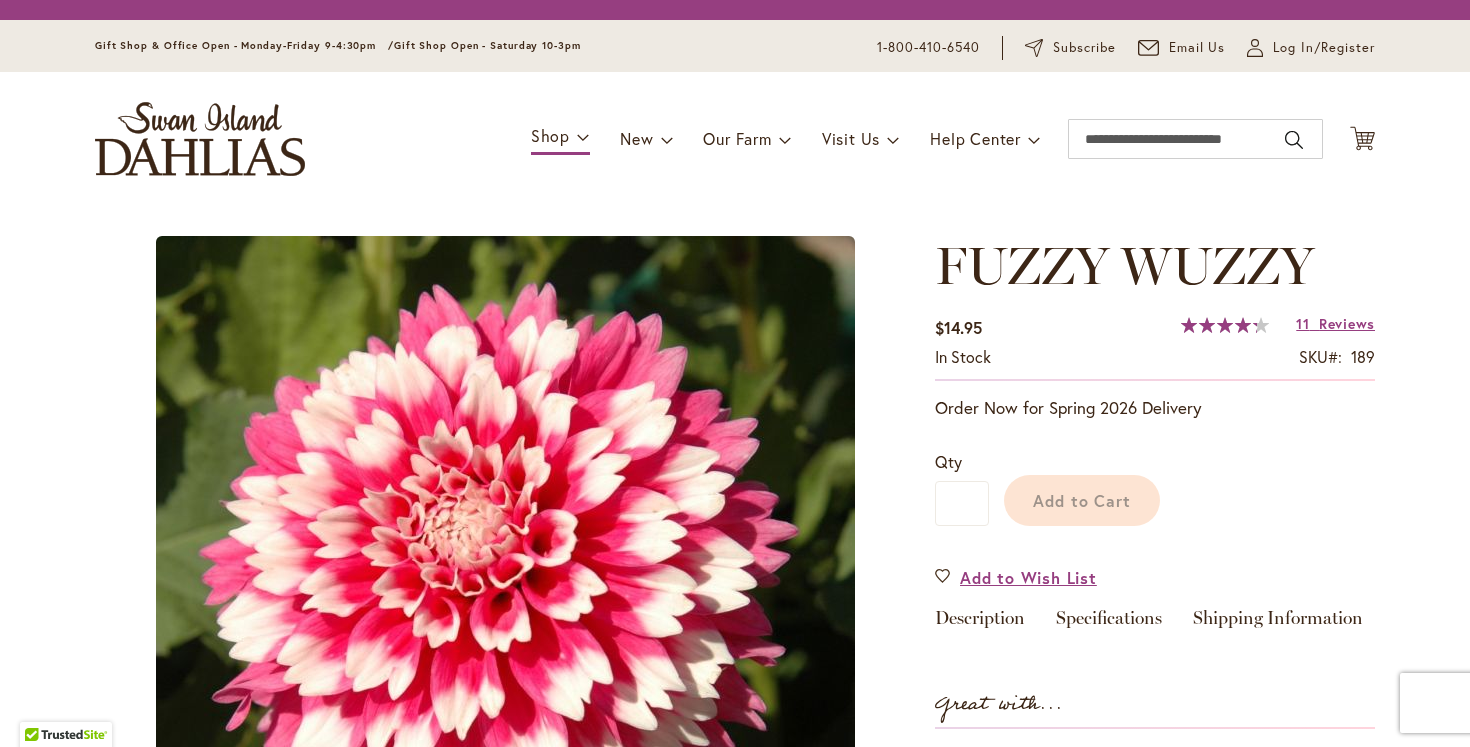 scroll, scrollTop: 0, scrollLeft: 0, axis: both 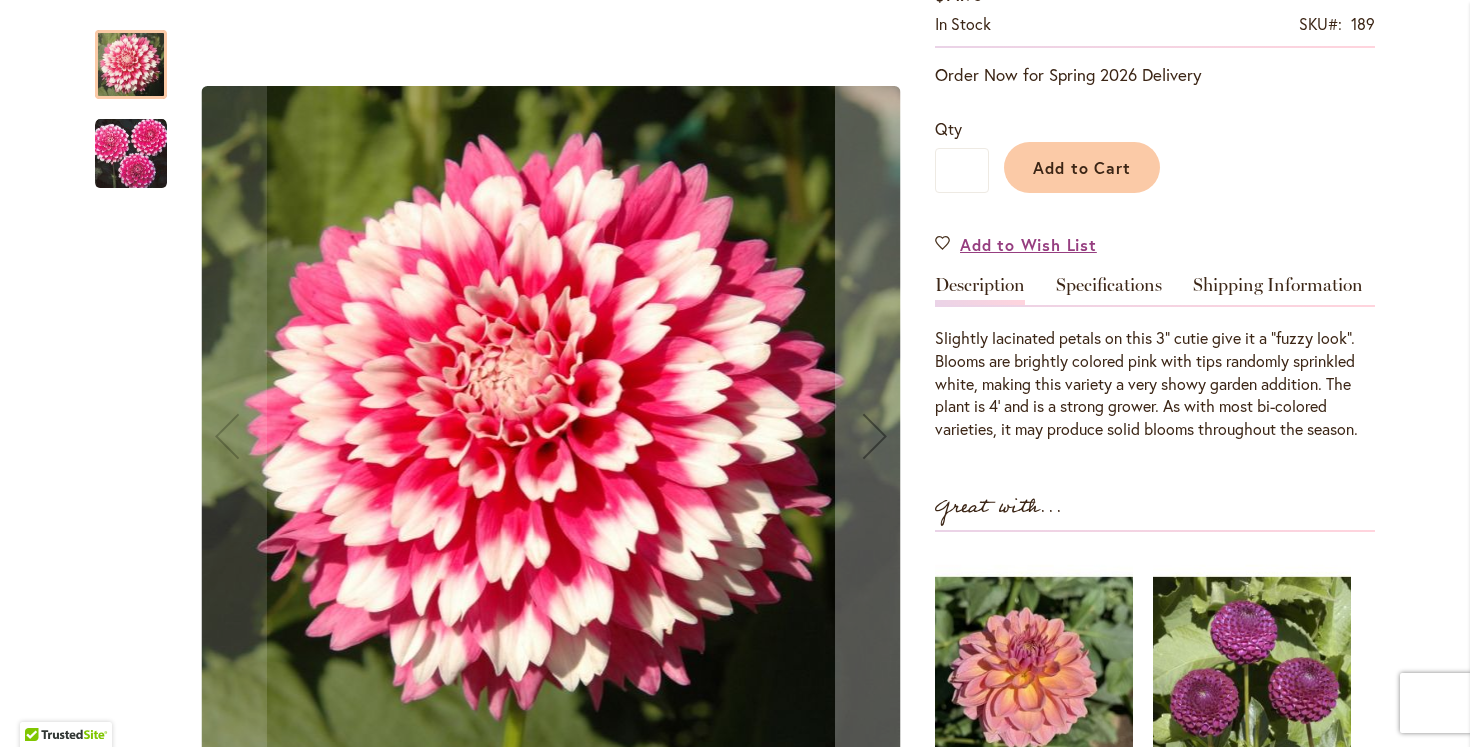 click at bounding box center [131, 154] 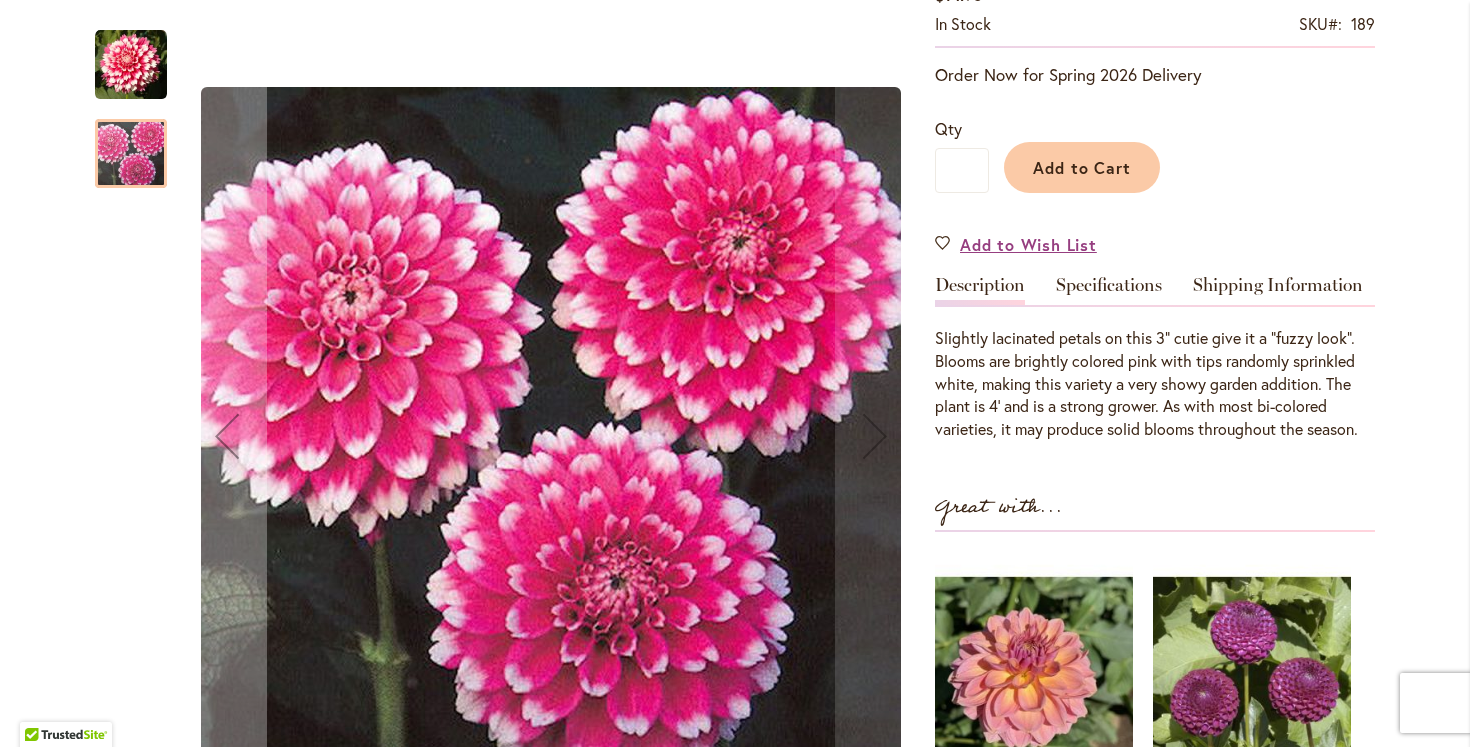 click at bounding box center (131, 65) 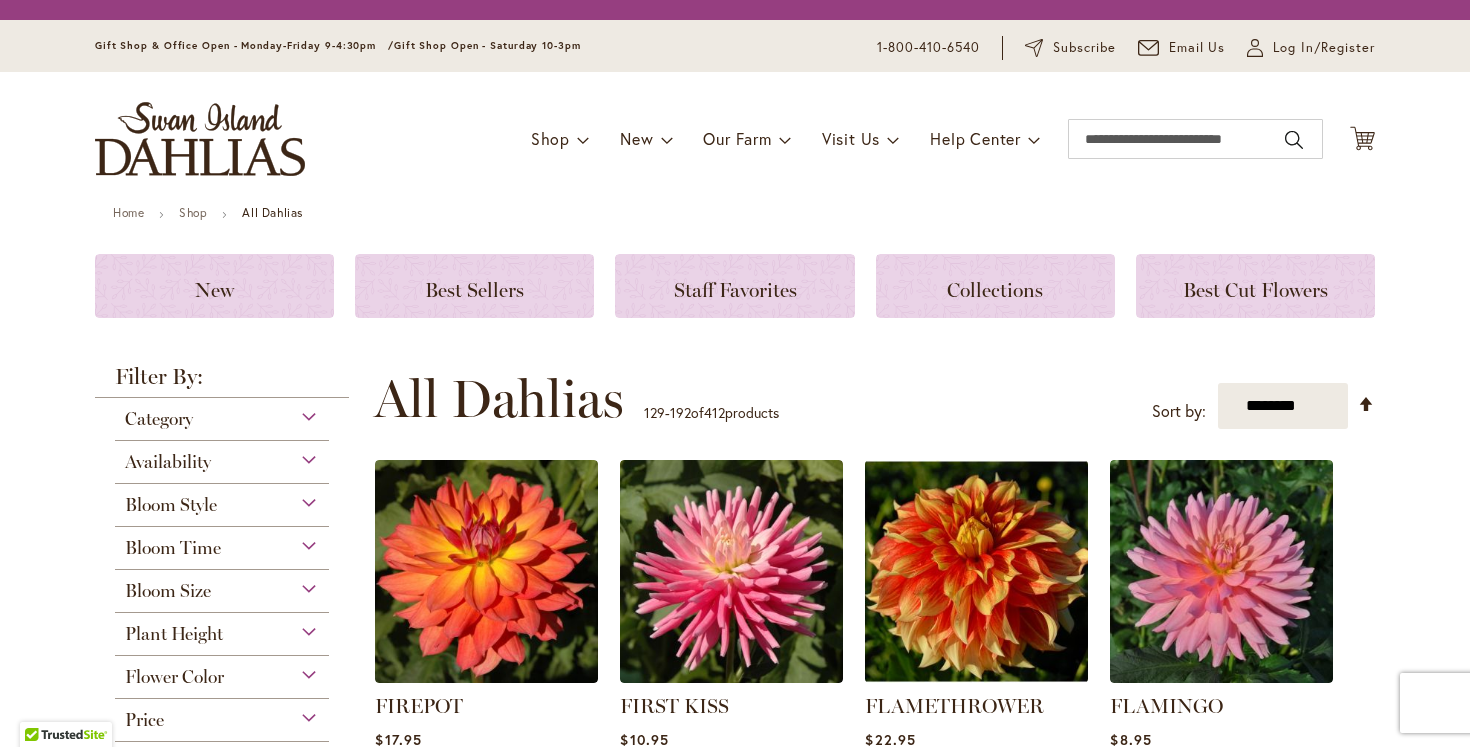 scroll, scrollTop: 0, scrollLeft: 0, axis: both 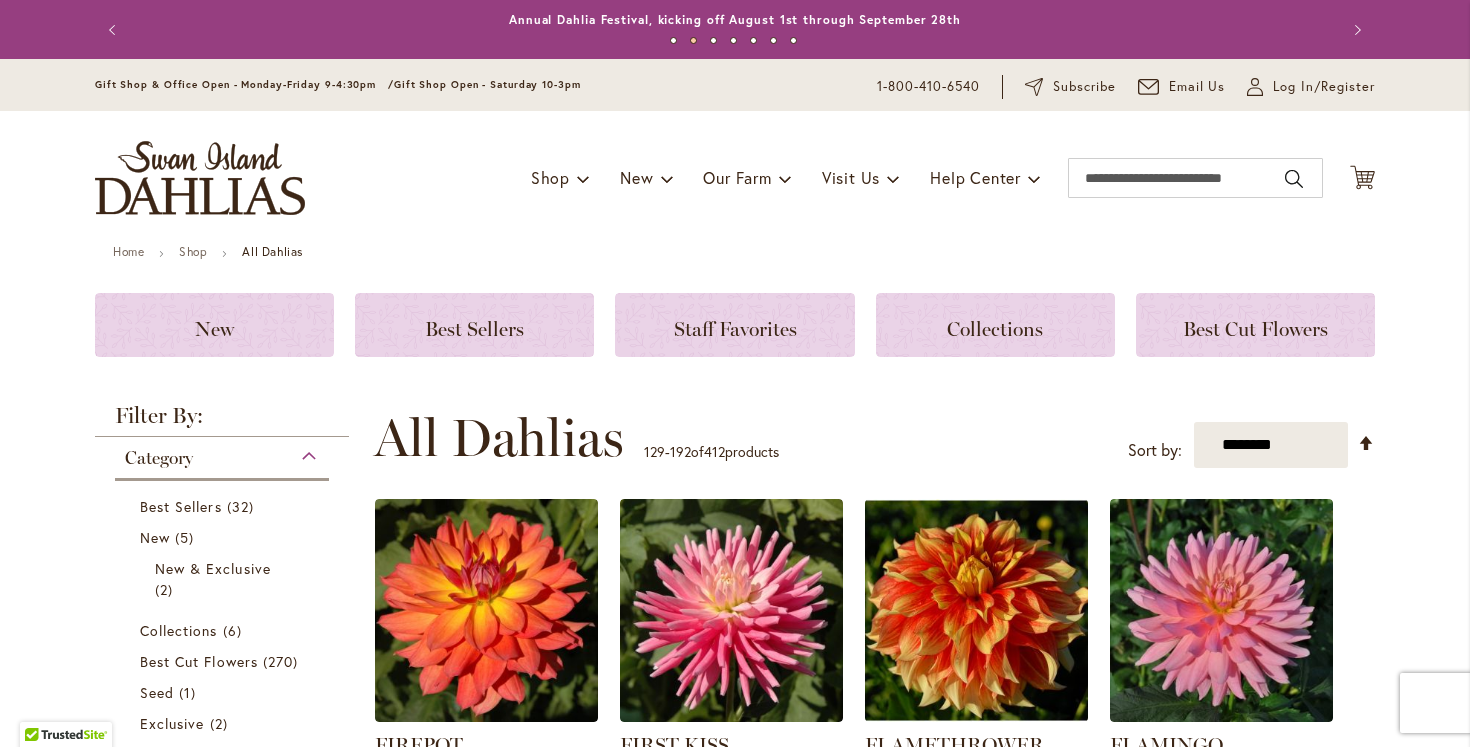 click on "Skip to Content
Gift Shop & Office Open - Monday-Friday 9-4:30pm   /    Gift Shop Open - Saturday 10-3pm
1-800-410-6540
Subscribe
Email Us
My Account
Log In/Register
Toggle Nav
Shop
Dahlia Tubers
Collections
Fresh Cut Dahlias" at bounding box center (735, 4227) 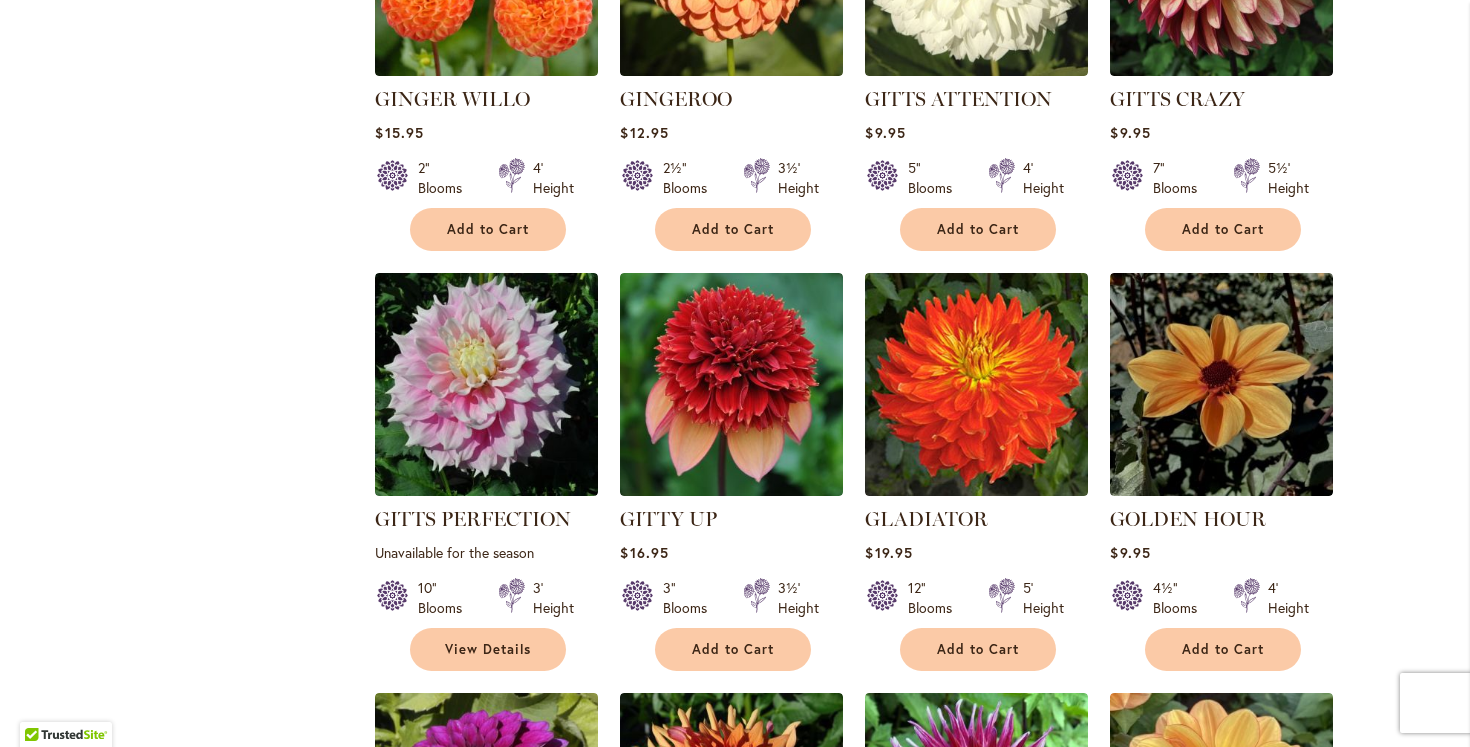 scroll, scrollTop: 2840, scrollLeft: 0, axis: vertical 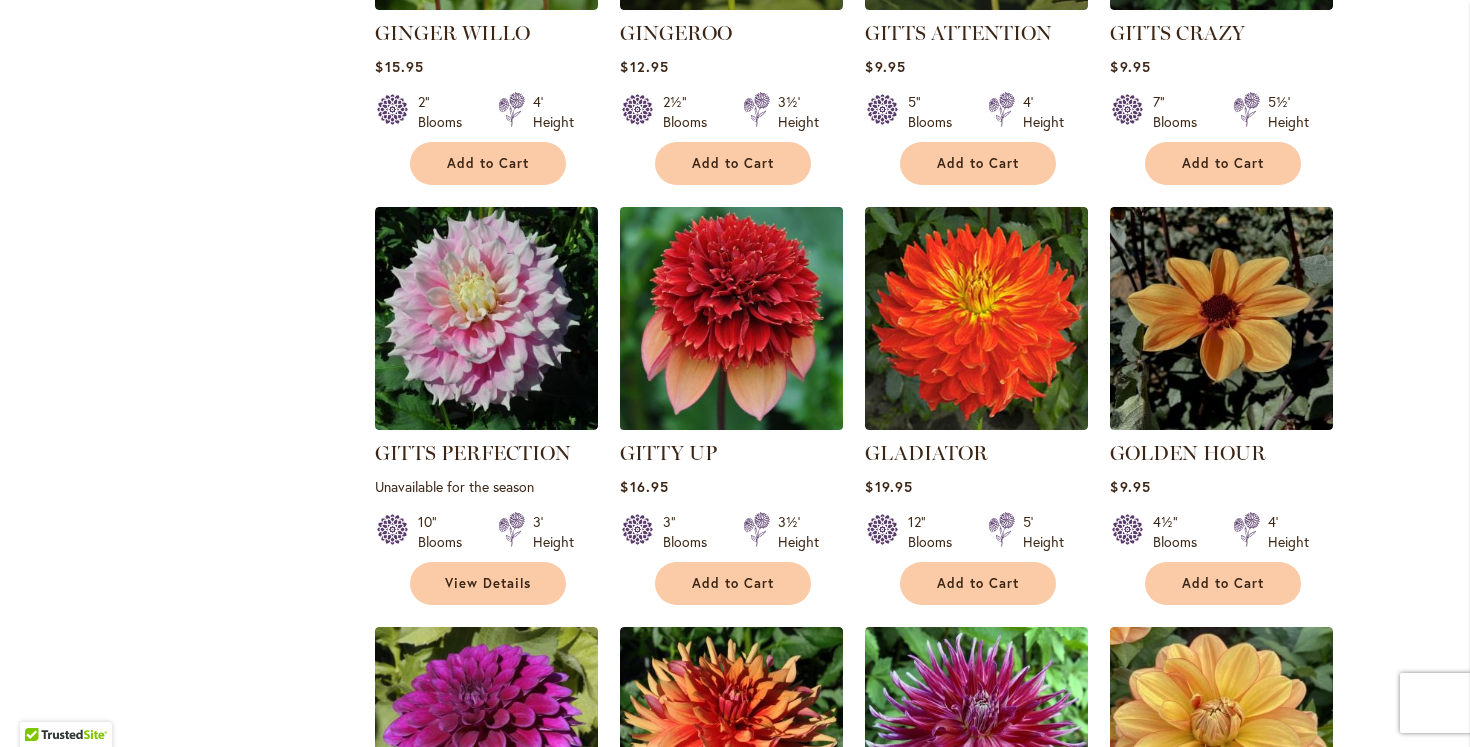 click at bounding box center (732, 319) 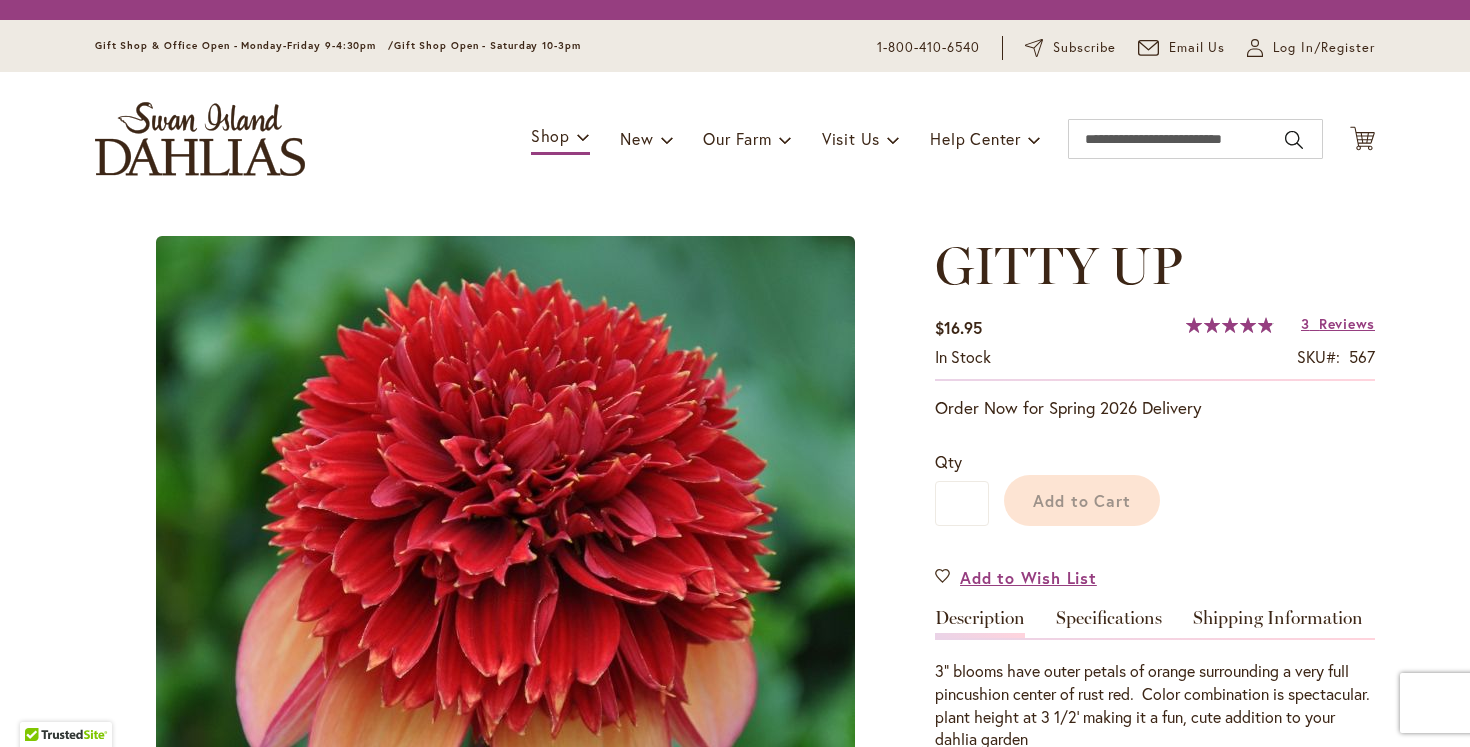 scroll, scrollTop: 0, scrollLeft: 0, axis: both 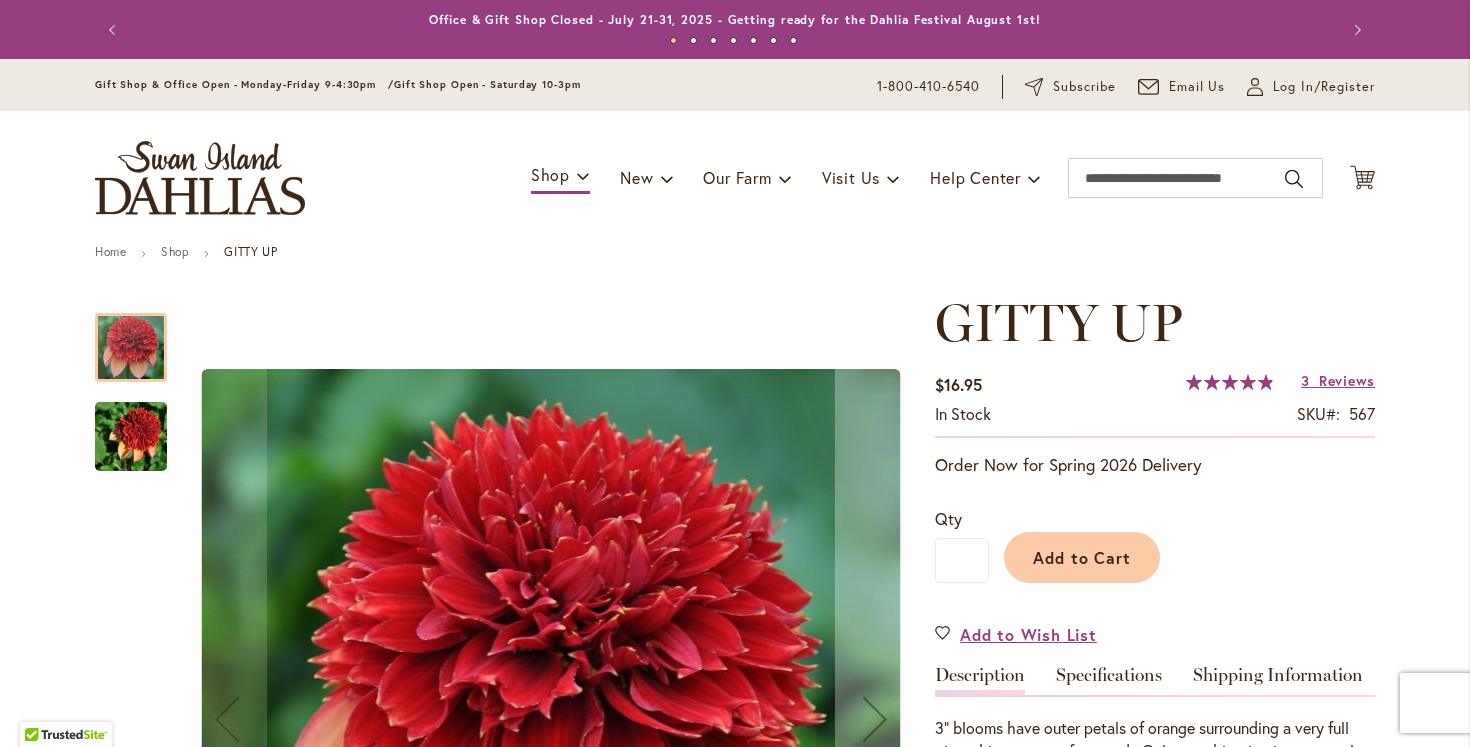 click at bounding box center [131, 437] 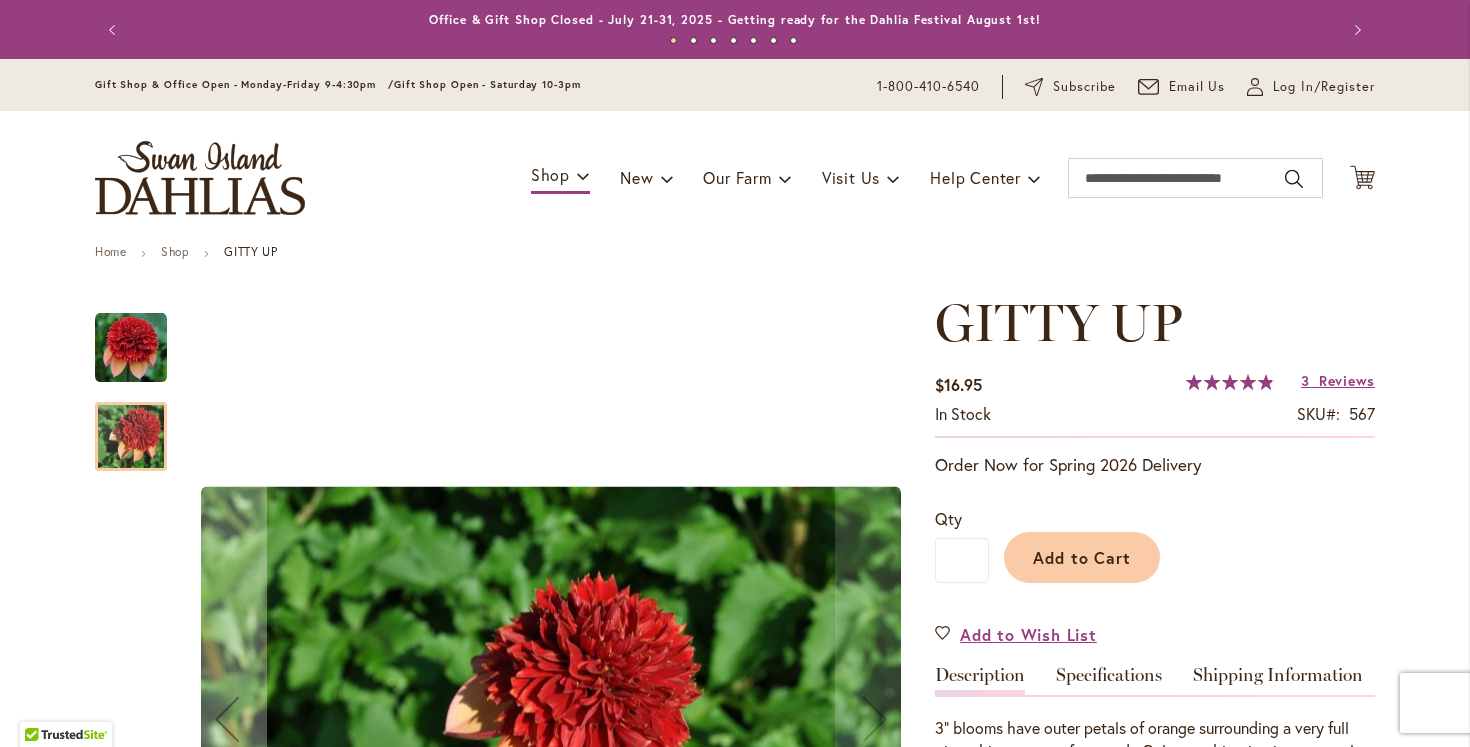 drag, startPoint x: 90, startPoint y: 638, endPoint x: 90, endPoint y: 611, distance: 27 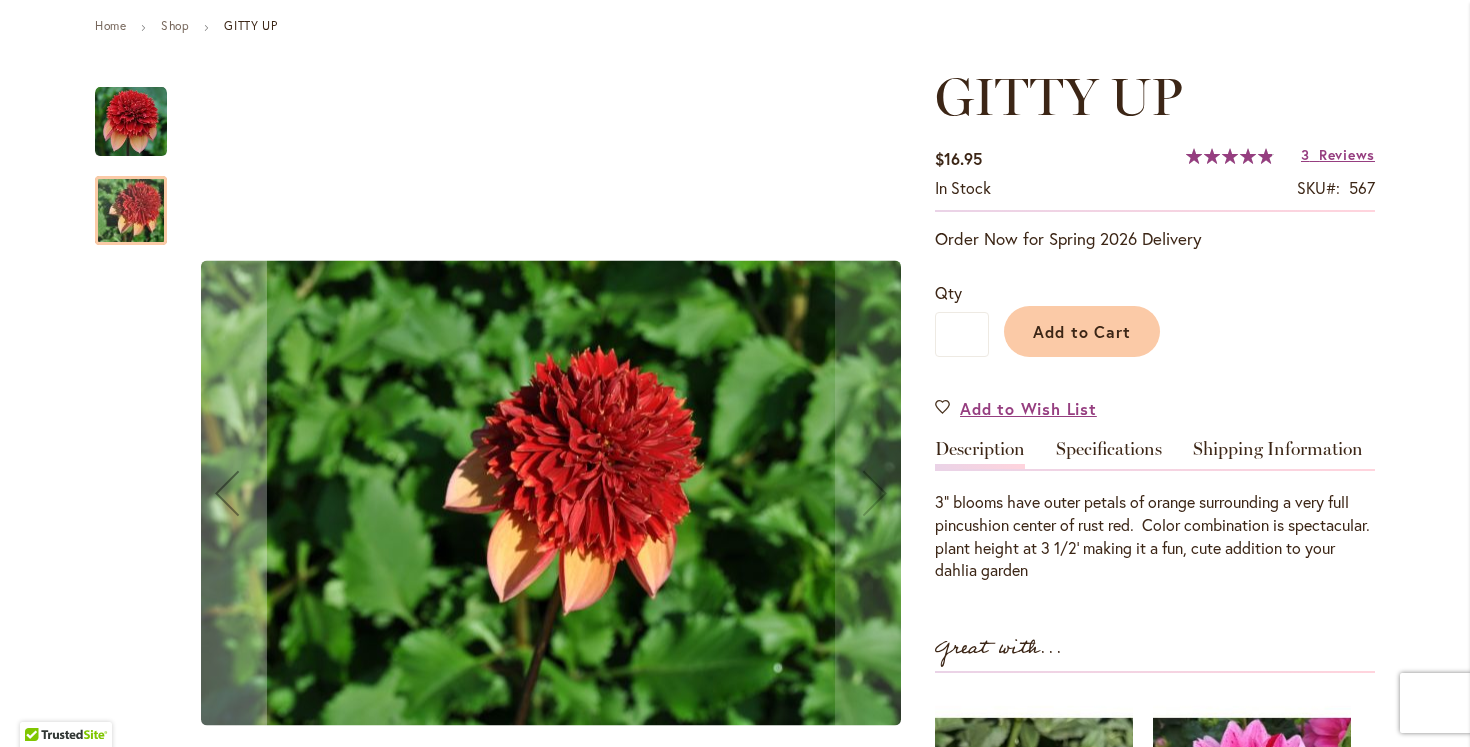 scroll, scrollTop: 240, scrollLeft: 0, axis: vertical 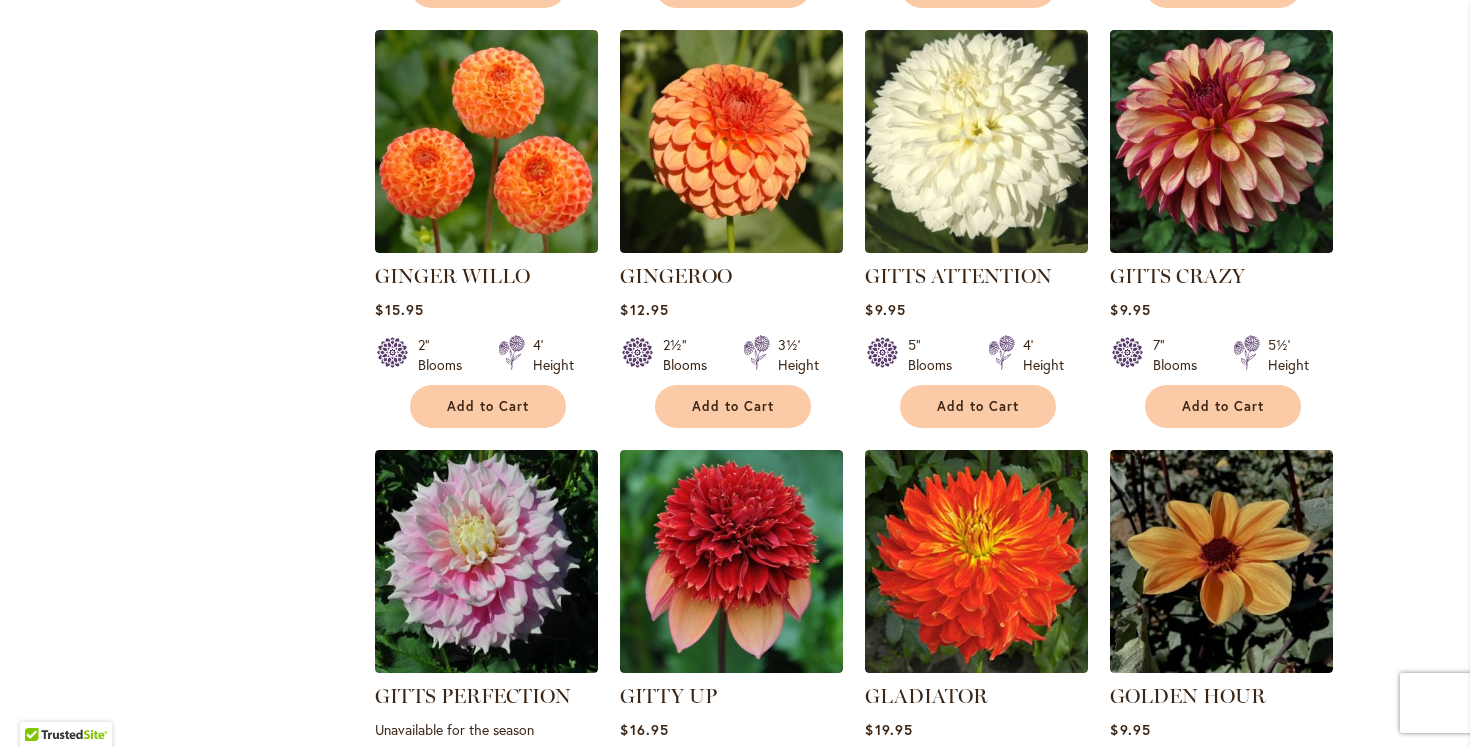 click on "FIREPOT
Rating:
98%
4                  Reviews
$17.95
3" Blooms 2' Height Add to Cart" at bounding box center (874, 1317) 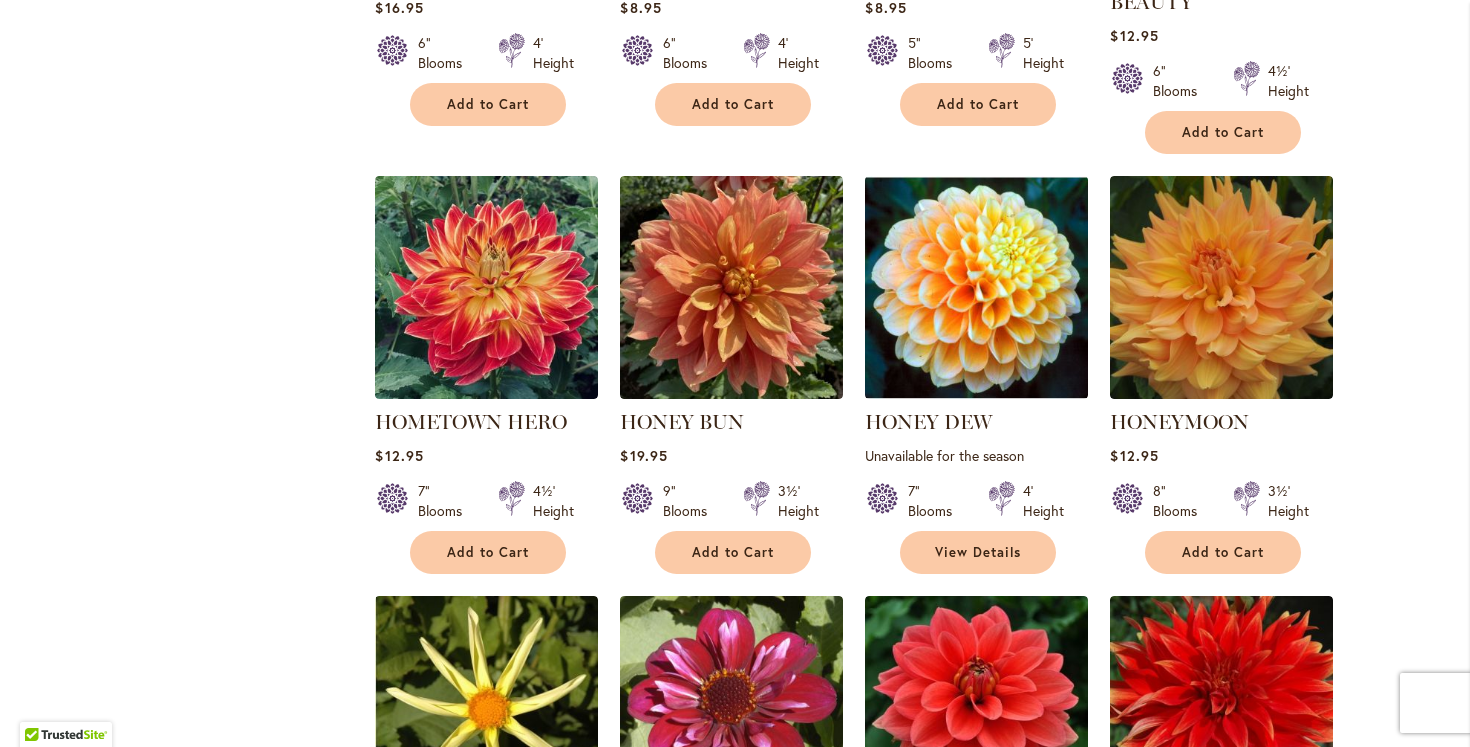 scroll, scrollTop: 5517, scrollLeft: 0, axis: vertical 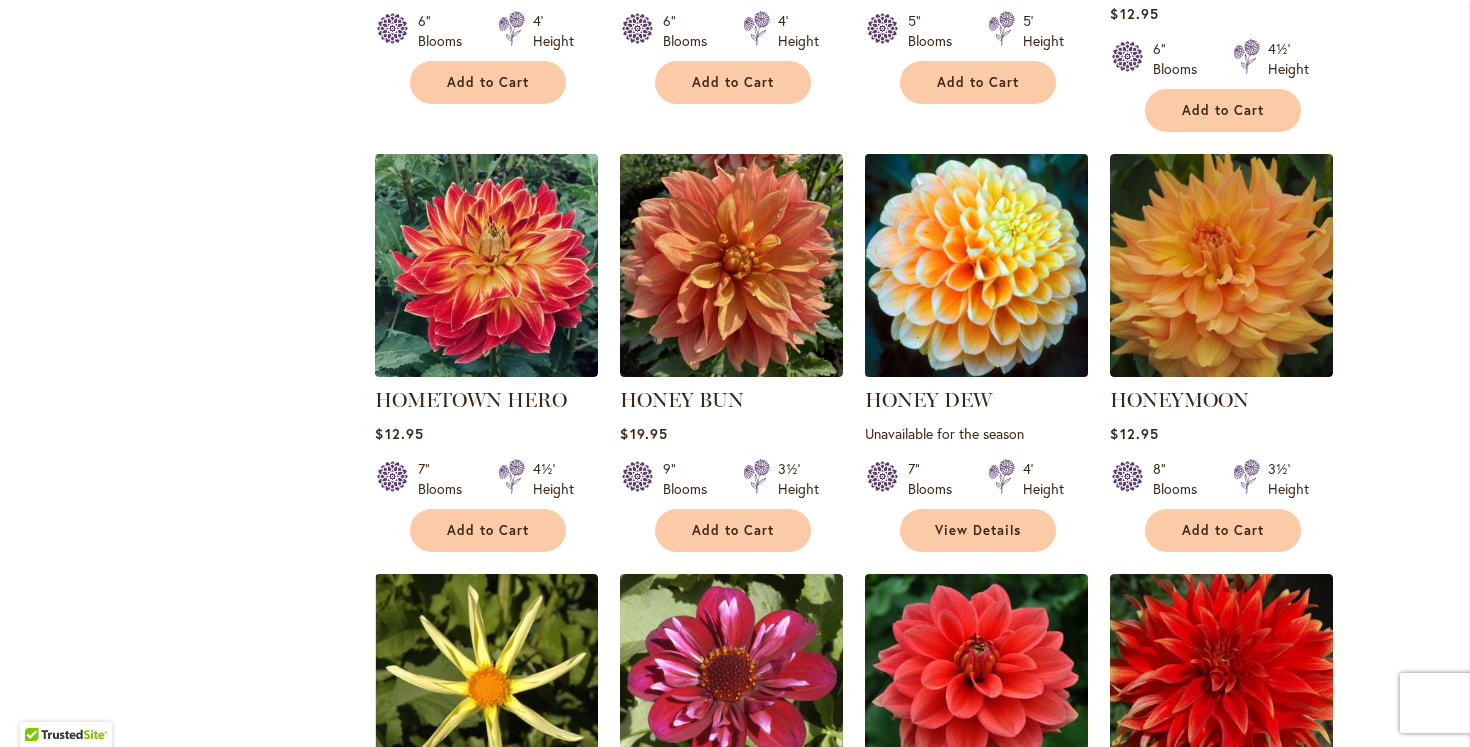 click at bounding box center [977, 266] 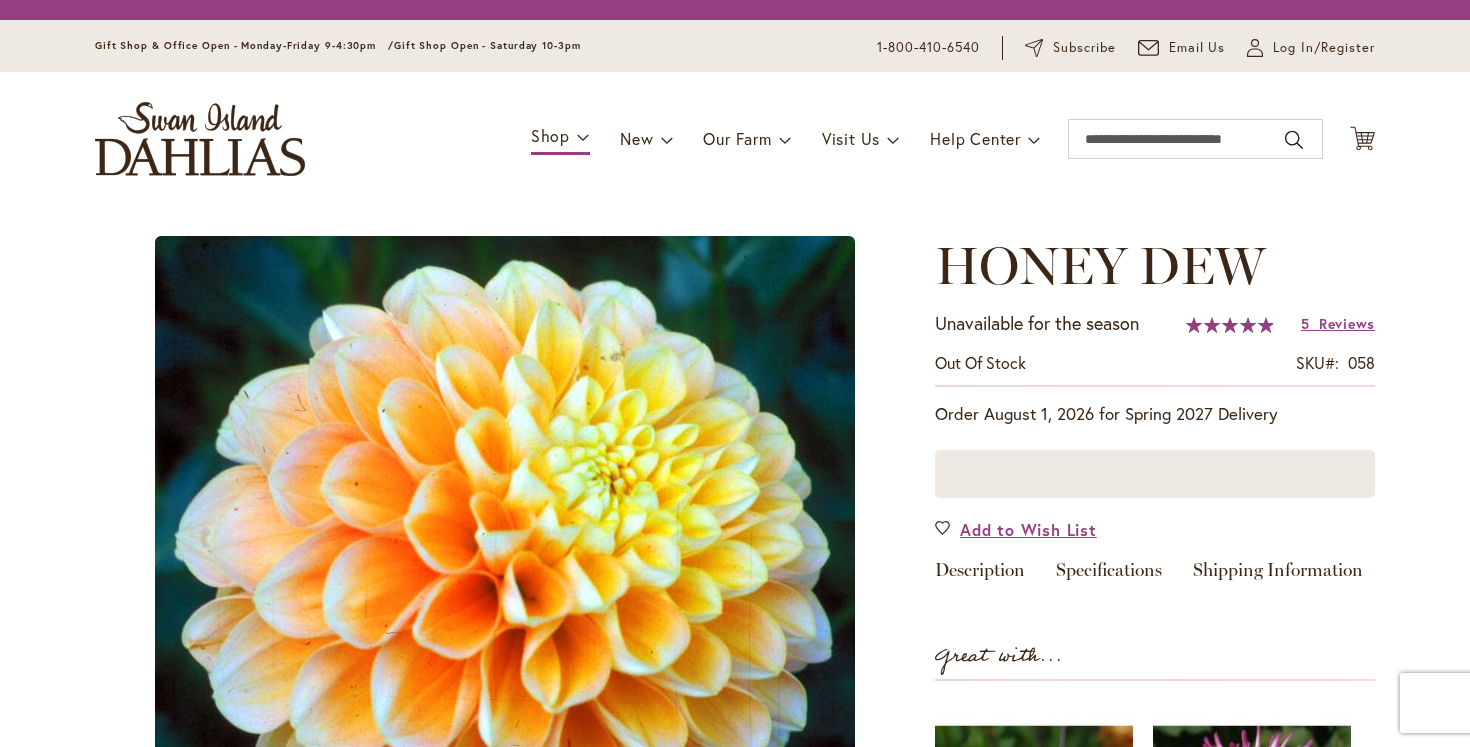 scroll, scrollTop: 0, scrollLeft: 0, axis: both 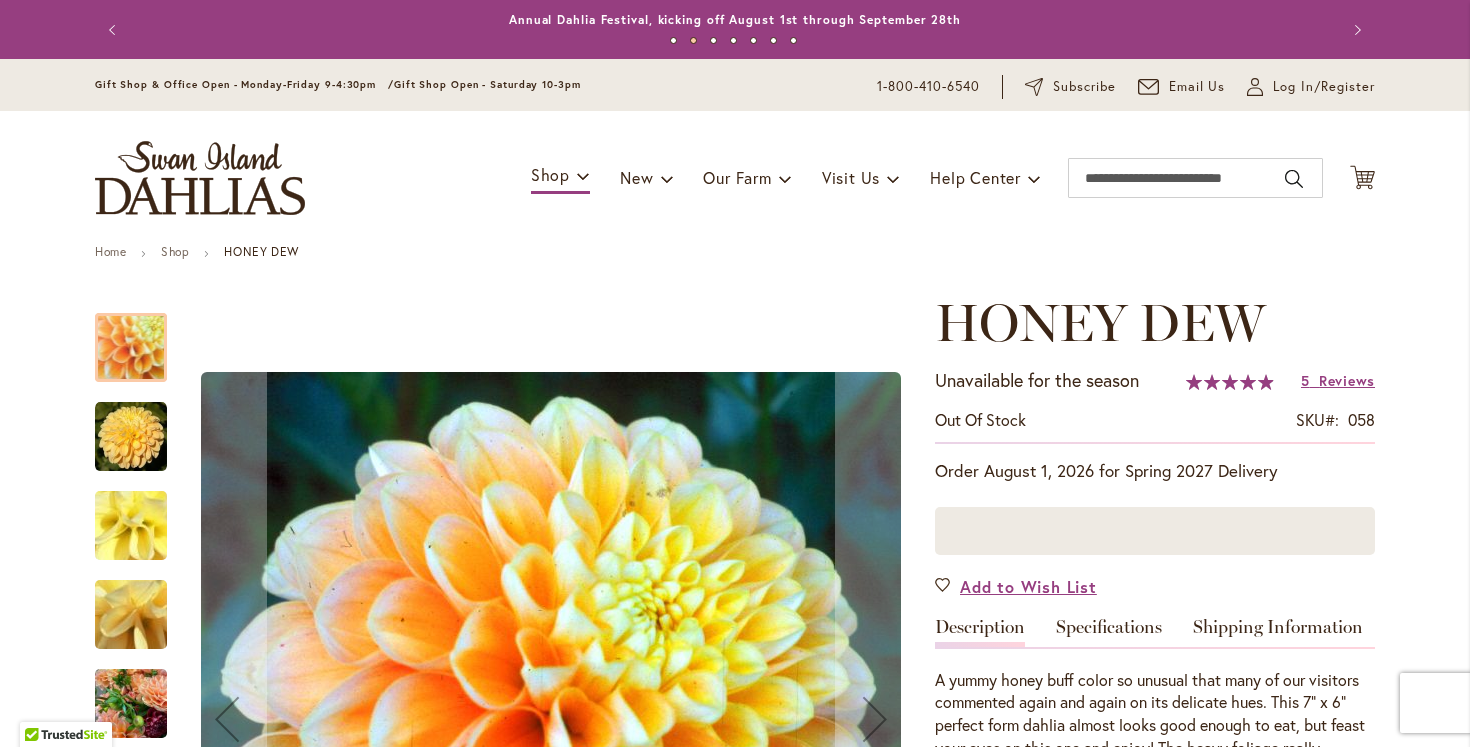 click on "Skip to Content
Gift Shop & Office Open - Monday-Friday 9-4:30pm   /    Gift Shop Open - Saturday 10-3pm
1-800-410-6540
Subscribe
Email Us
My Account
Log In/Register
Toggle Nav
Shop
Dahlia Tubers
Collections
Fresh Cut Dahlias" at bounding box center (735, 2303) 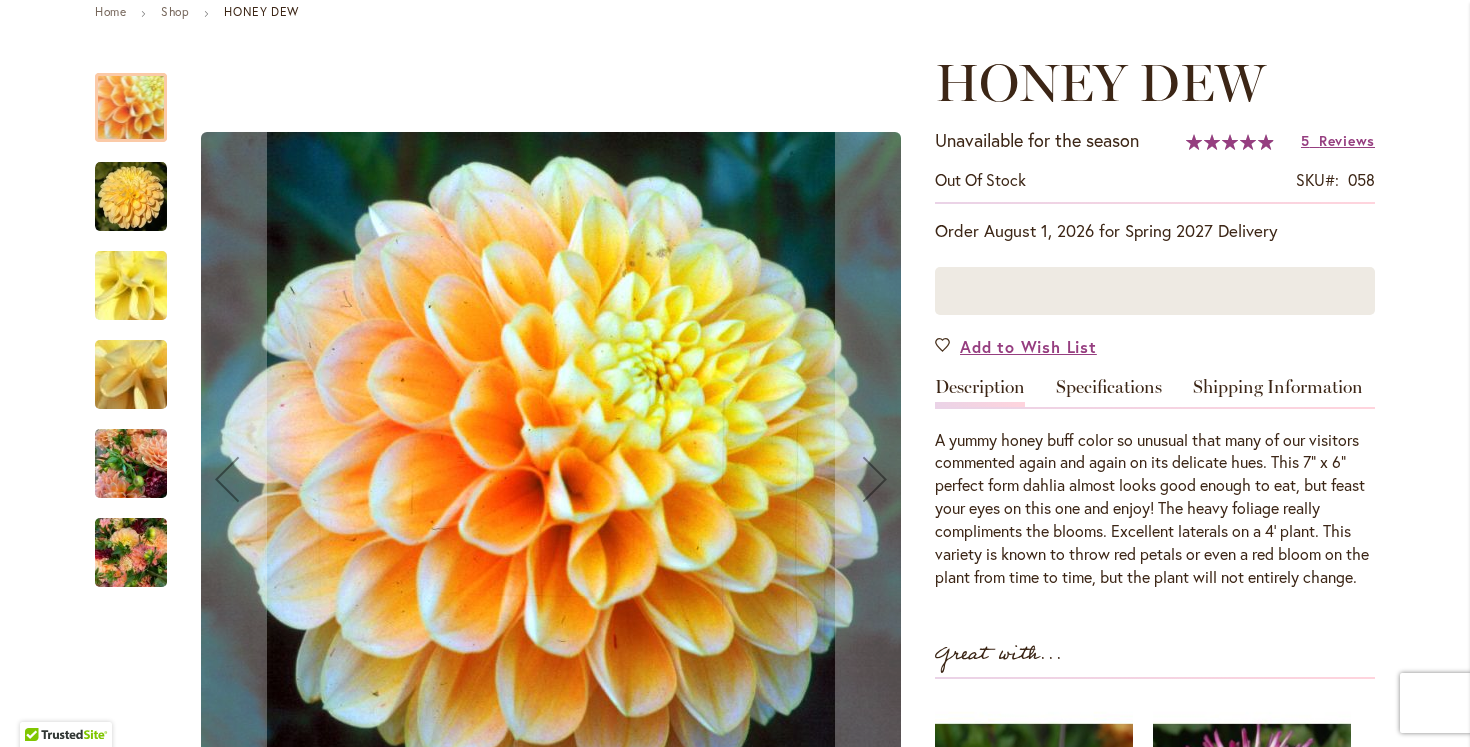 scroll, scrollTop: 200, scrollLeft: 0, axis: vertical 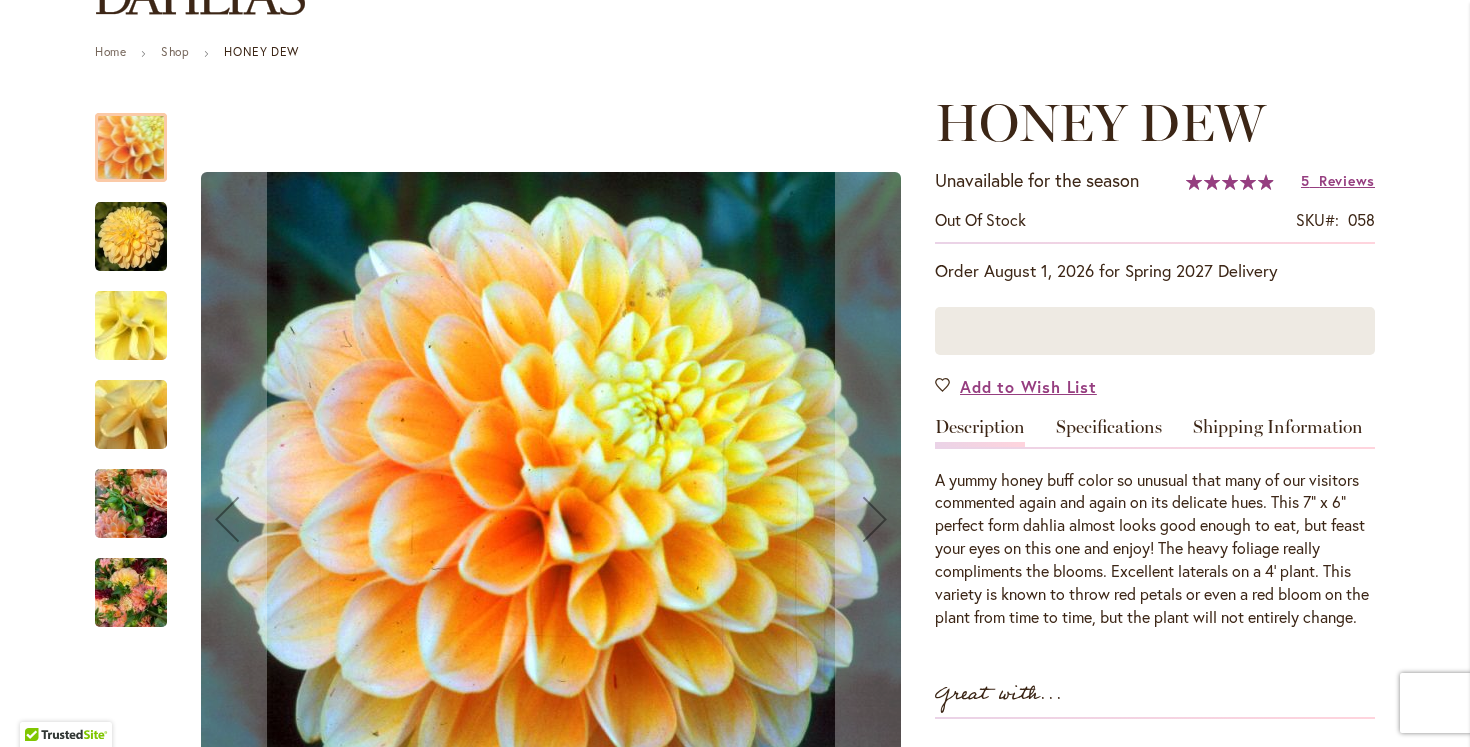 click at bounding box center (131, 237) 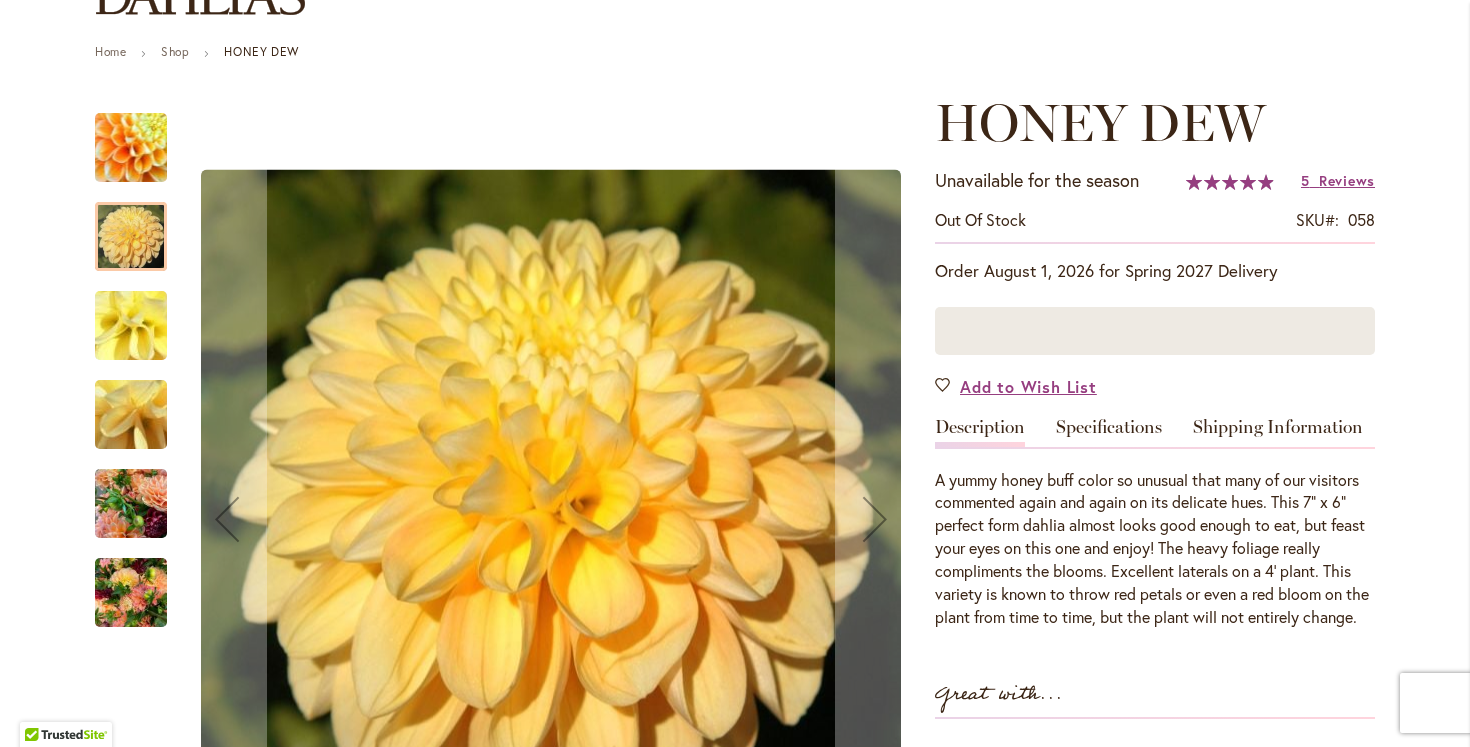 click at bounding box center (131, 326) 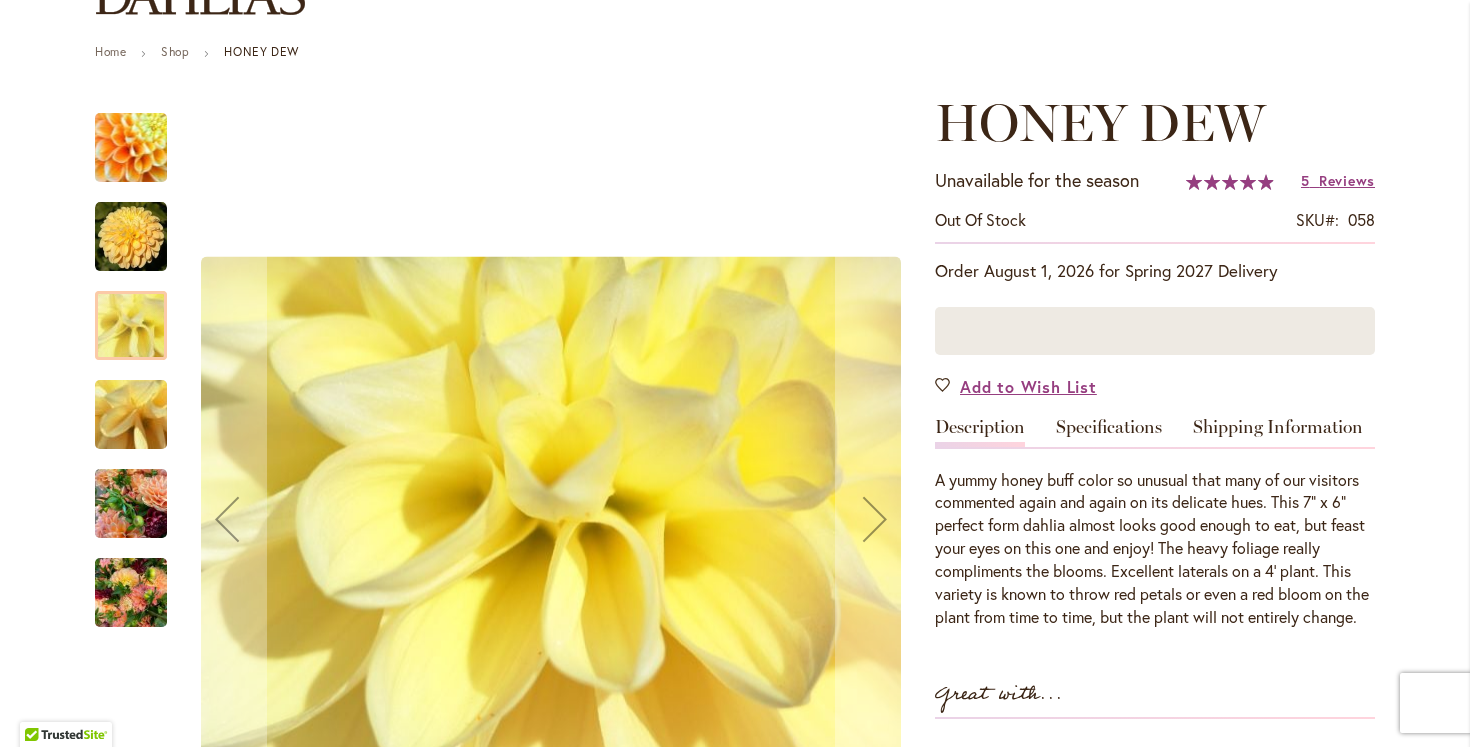 click at bounding box center [131, 415] 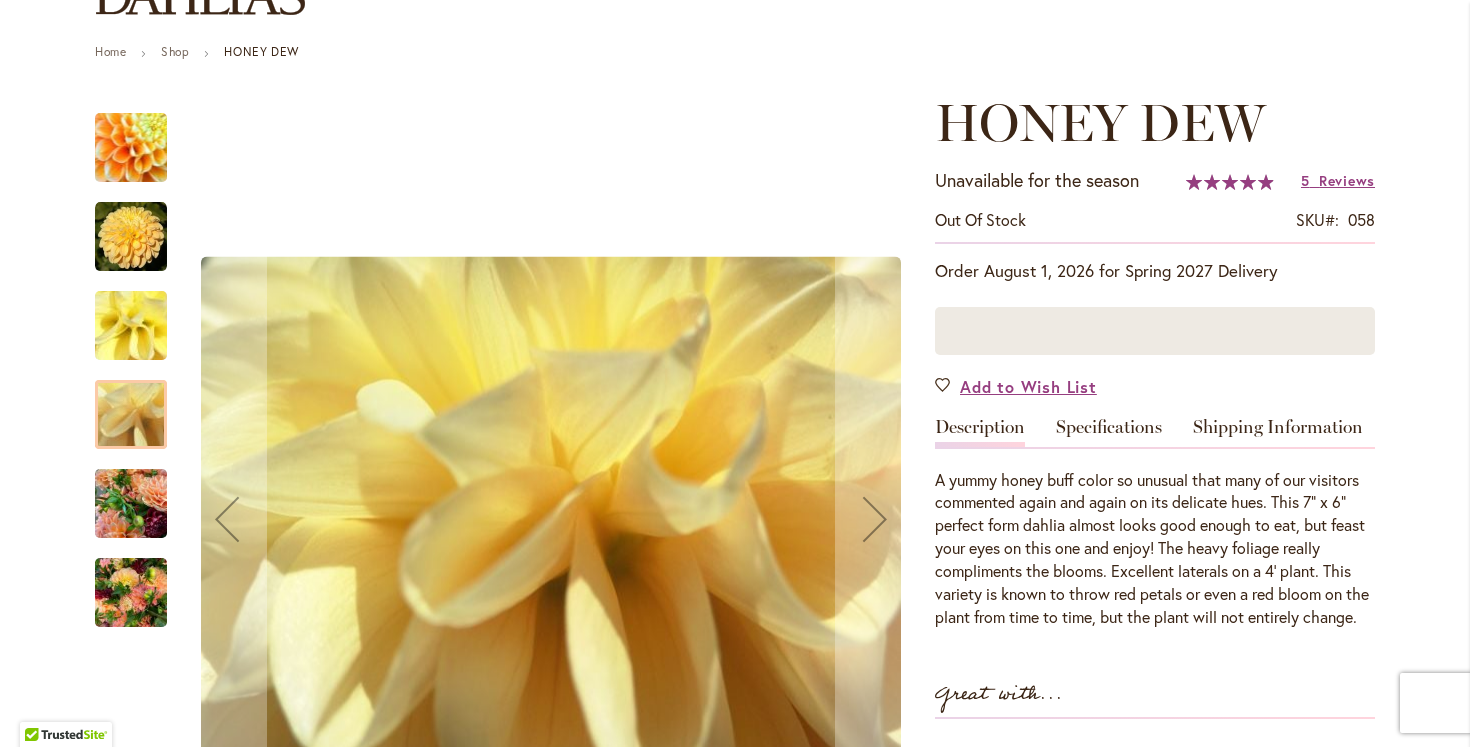 click at bounding box center (131, 582) 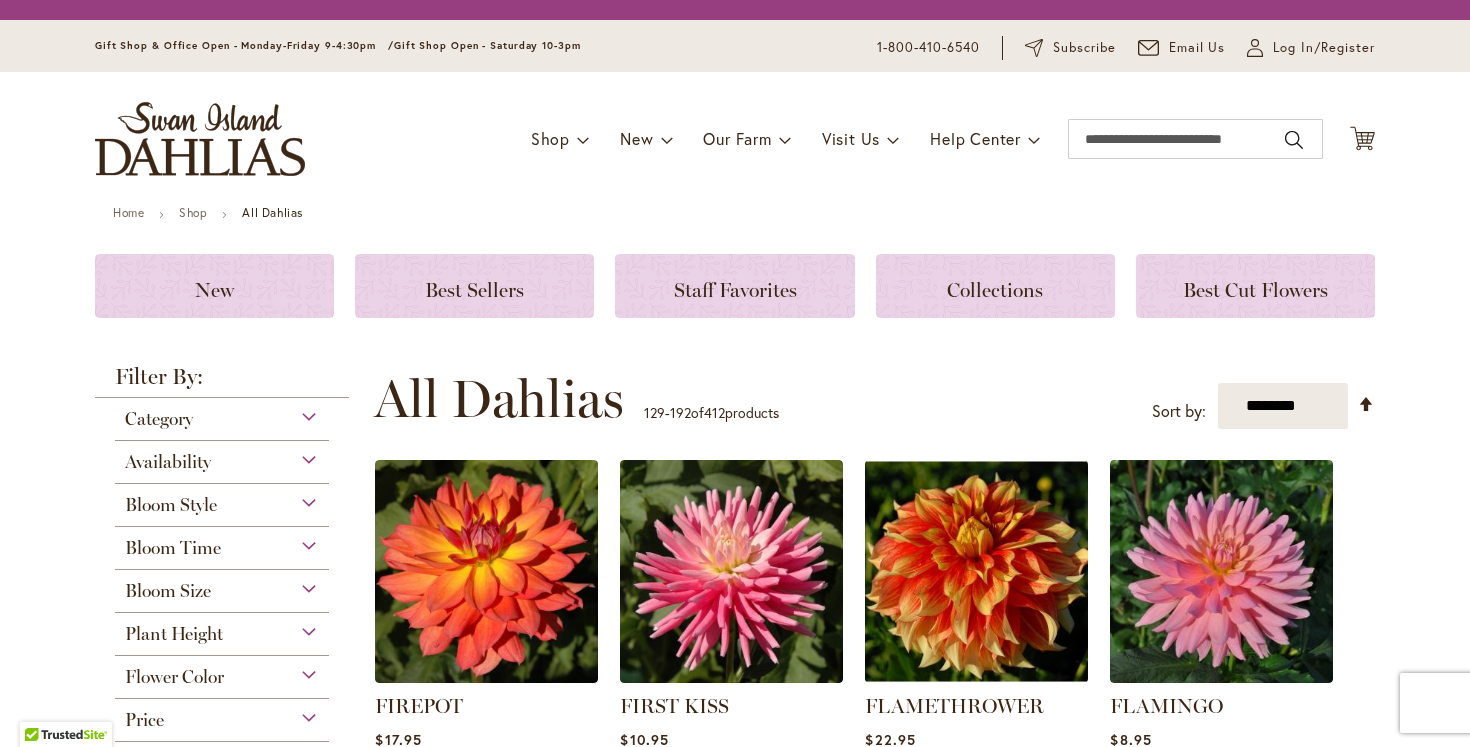 scroll, scrollTop: 0, scrollLeft: 0, axis: both 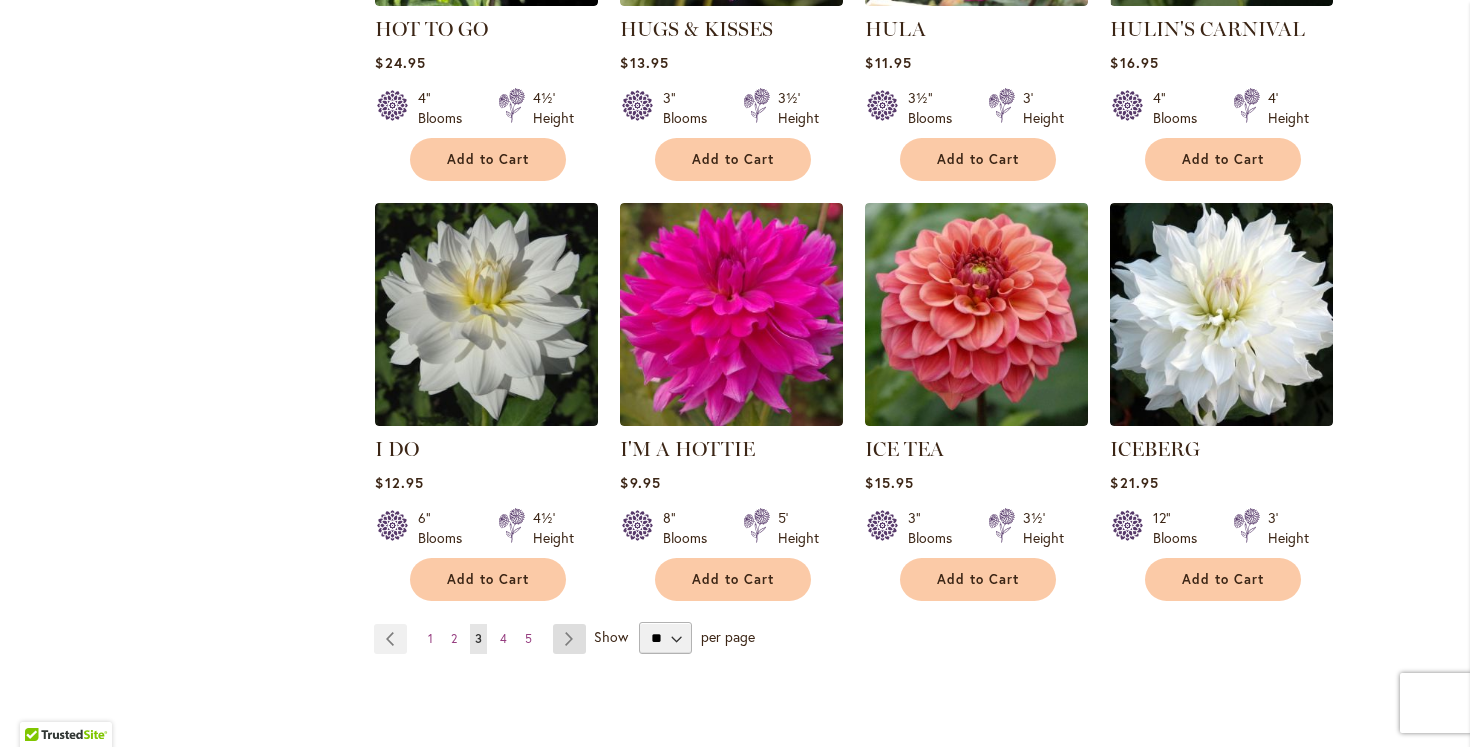 click on "Page
Next" at bounding box center [569, 639] 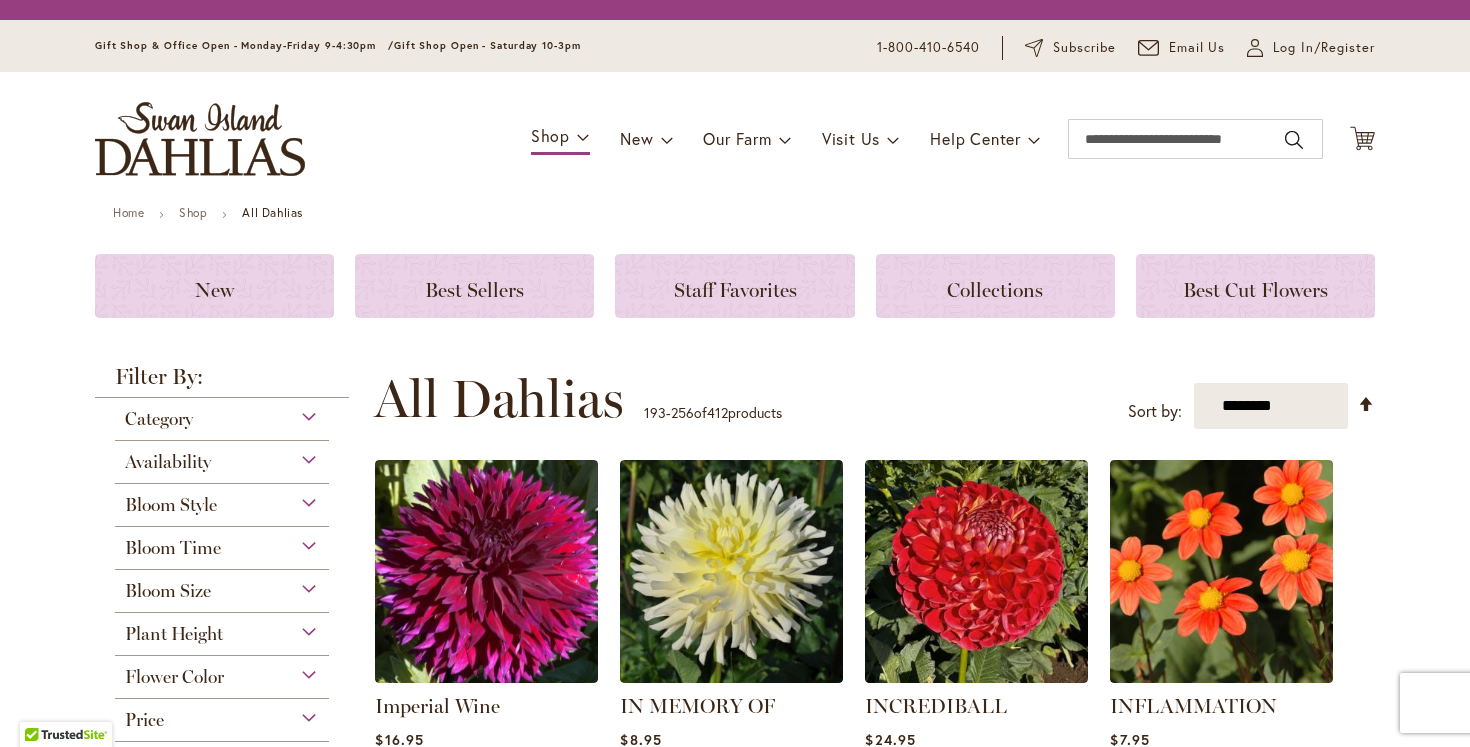 scroll, scrollTop: 0, scrollLeft: 0, axis: both 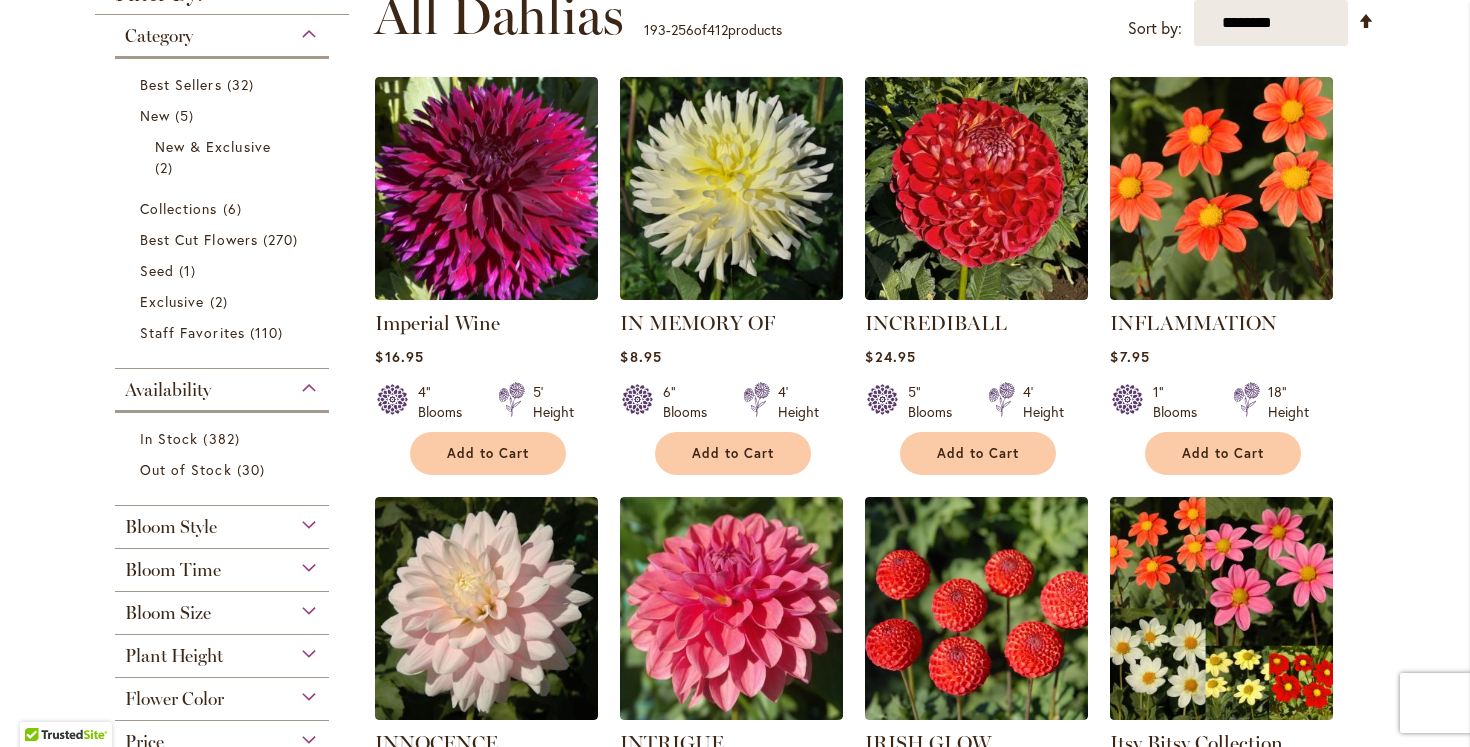 click on "Home
Shop
All Dahlias
New Best Sellers Staff Favorites Collections Best Cut Flowers
Filter by:
Filter By:
Category
Best Sellers
32 New 5 2" at bounding box center [735, 3594] 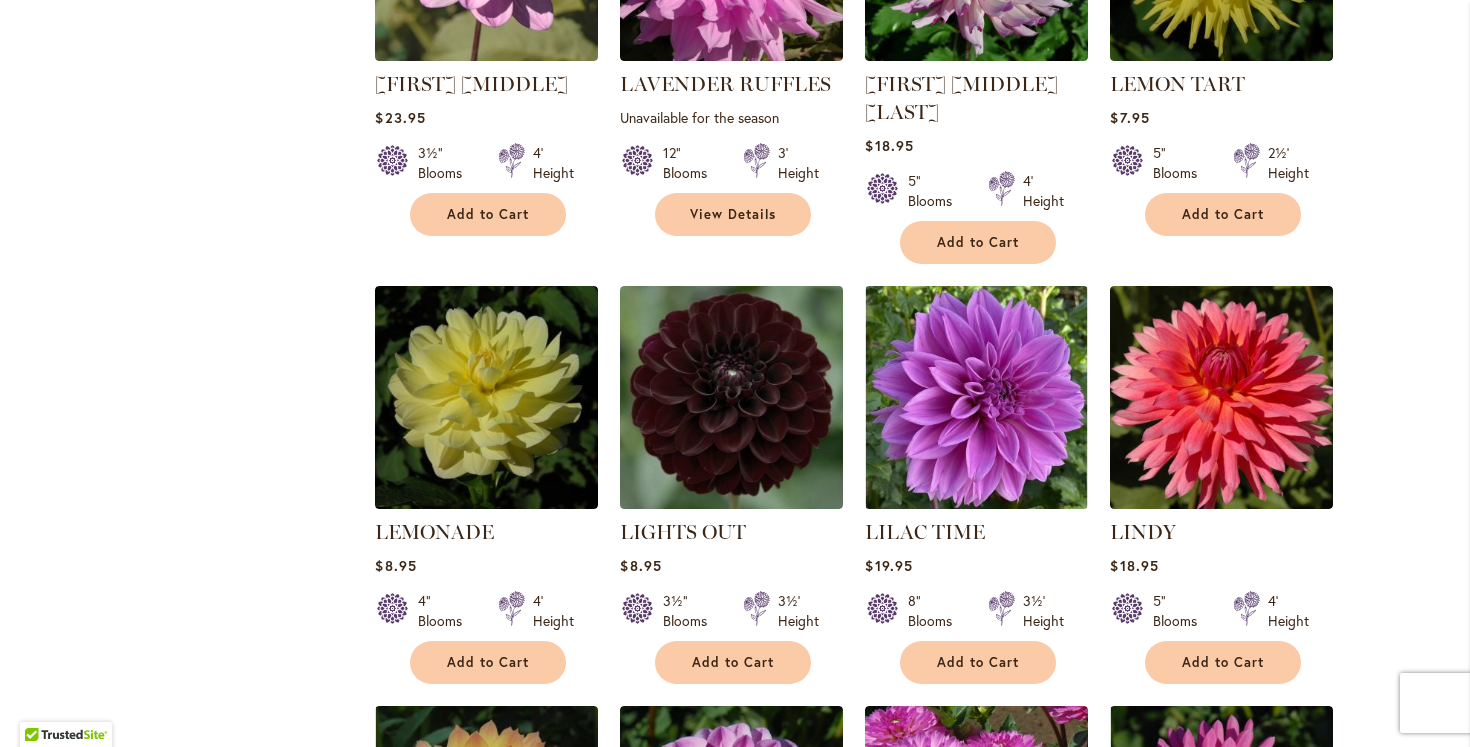 scroll, scrollTop: 4102, scrollLeft: 0, axis: vertical 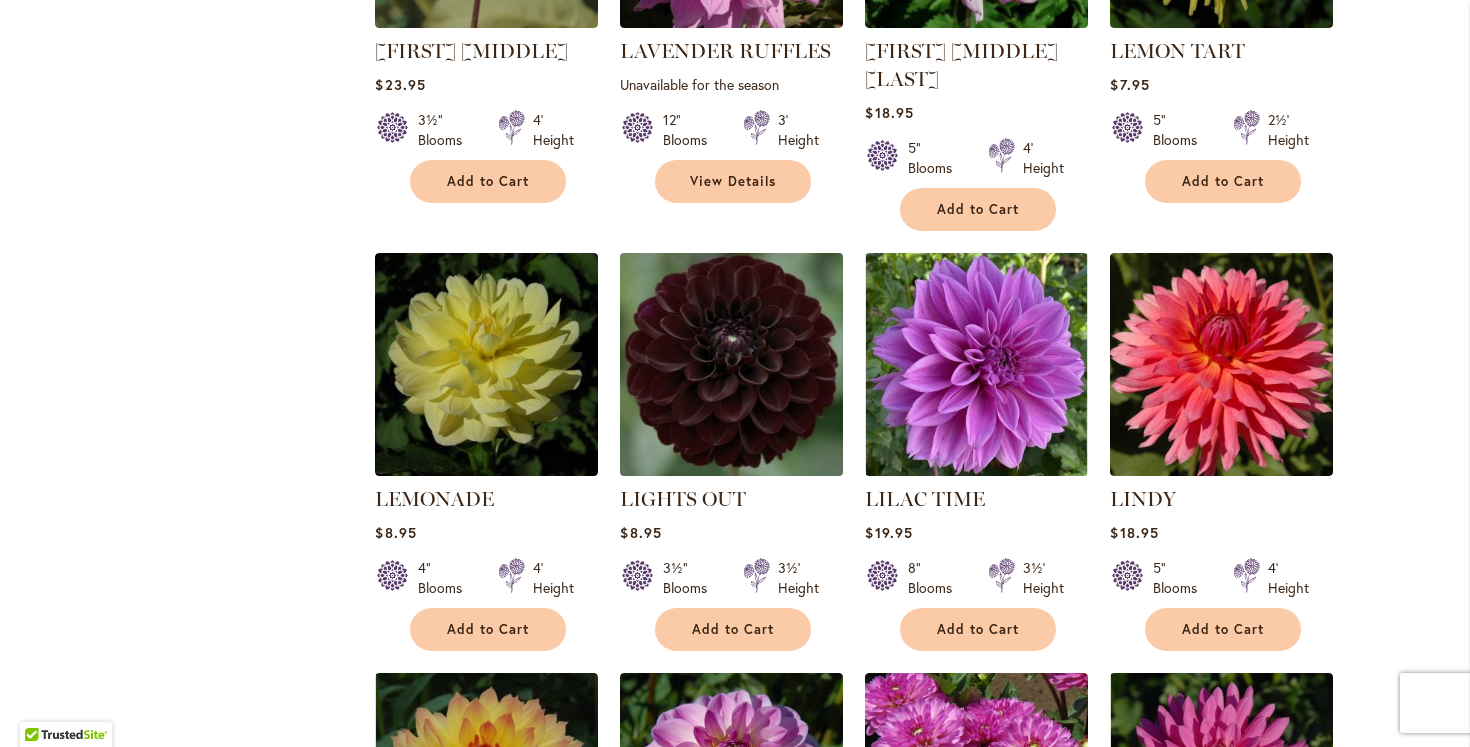 click at bounding box center [732, 365] 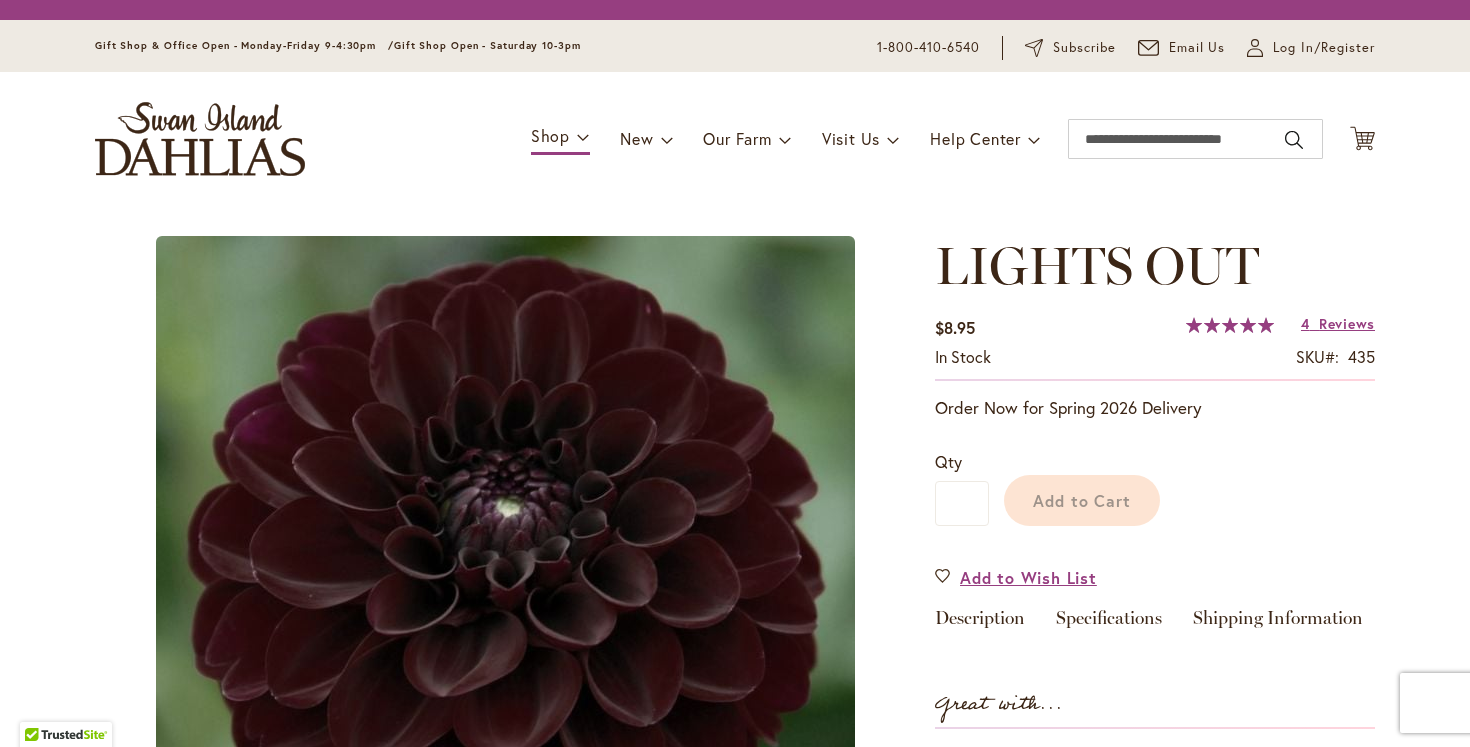 scroll, scrollTop: 0, scrollLeft: 0, axis: both 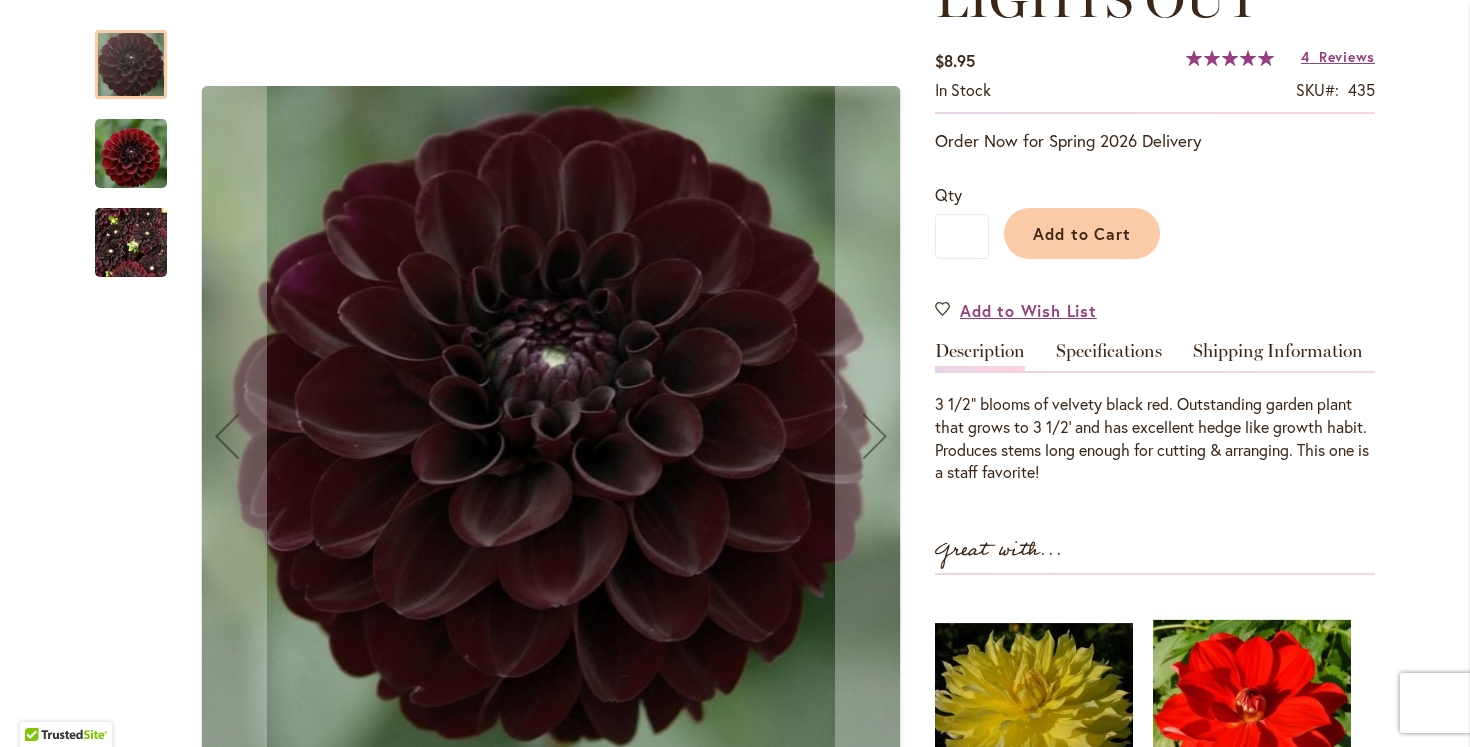 click at bounding box center [131, 153] 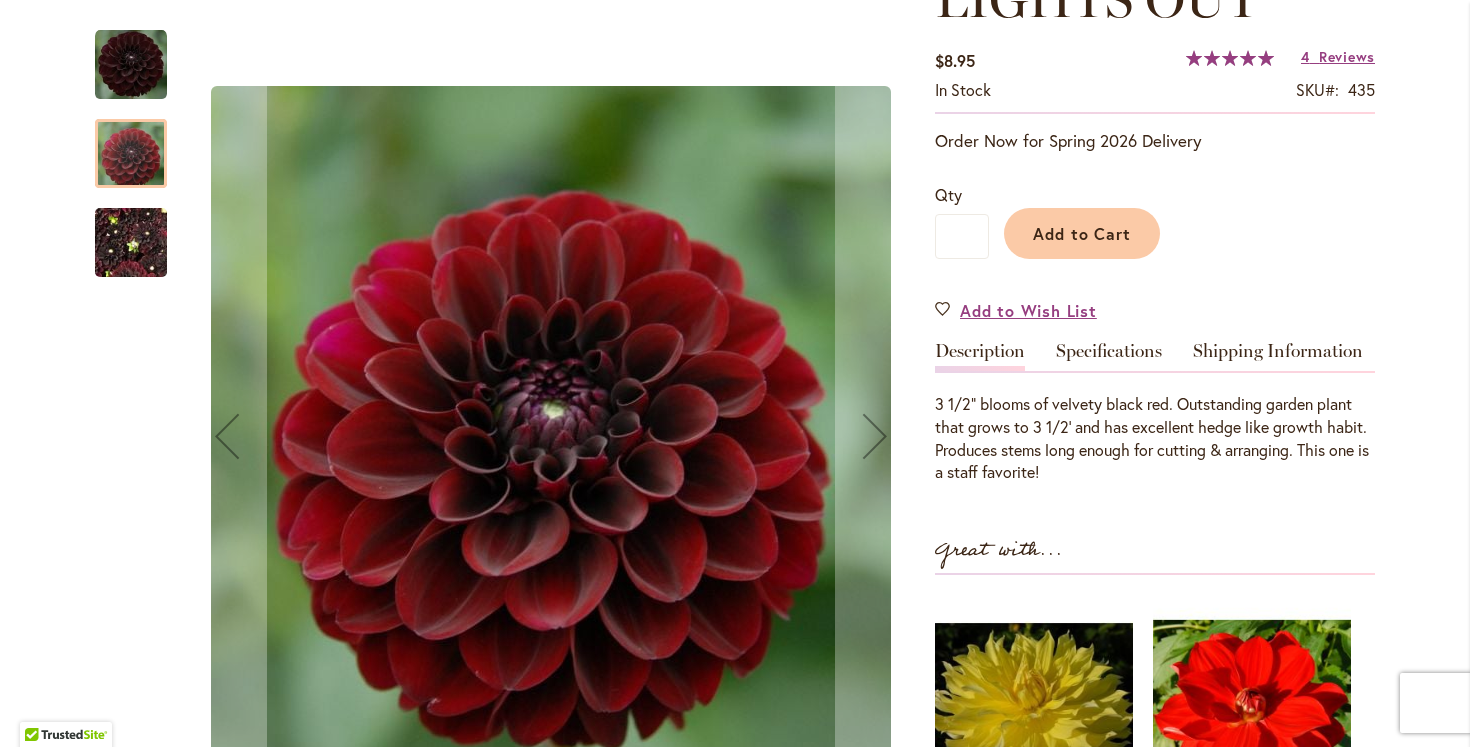 click at bounding box center (131, 243) 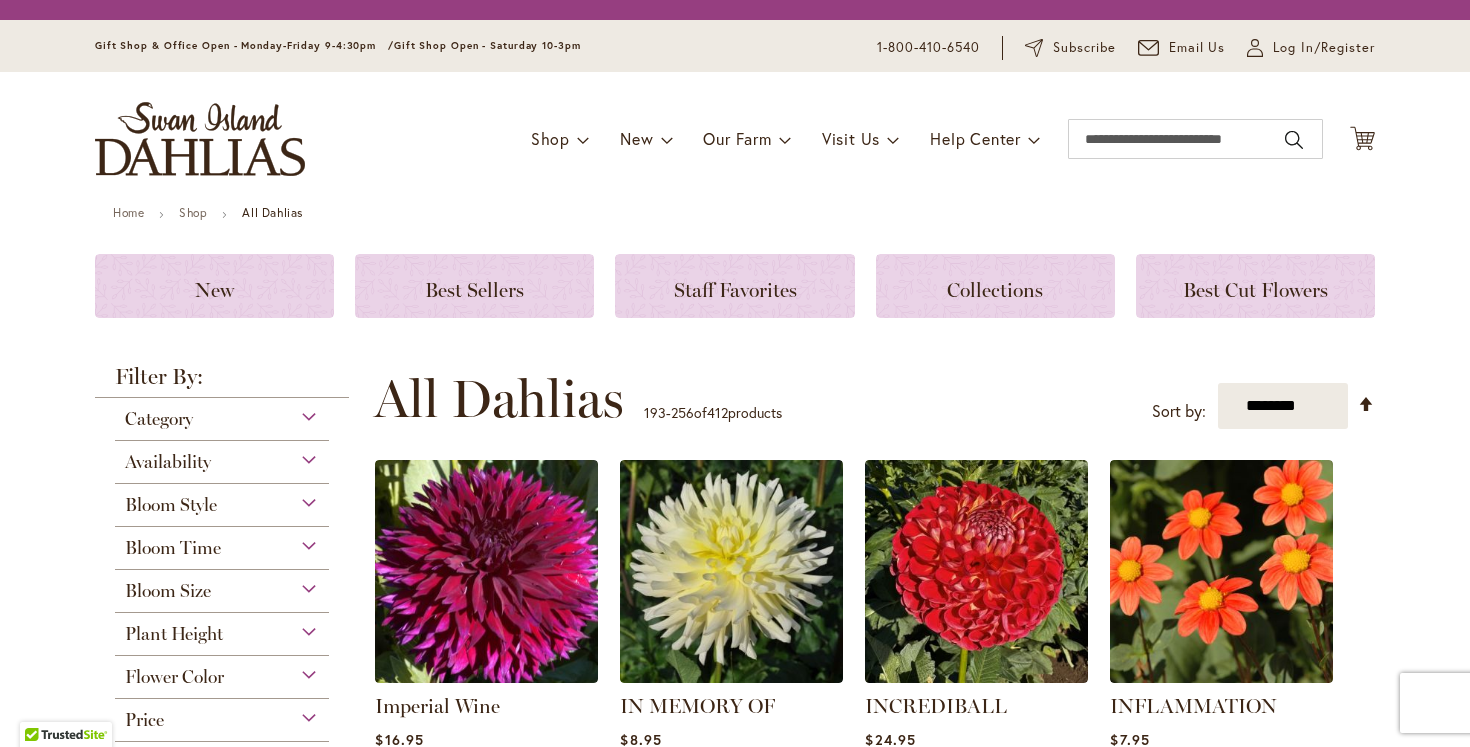 scroll, scrollTop: 0, scrollLeft: 0, axis: both 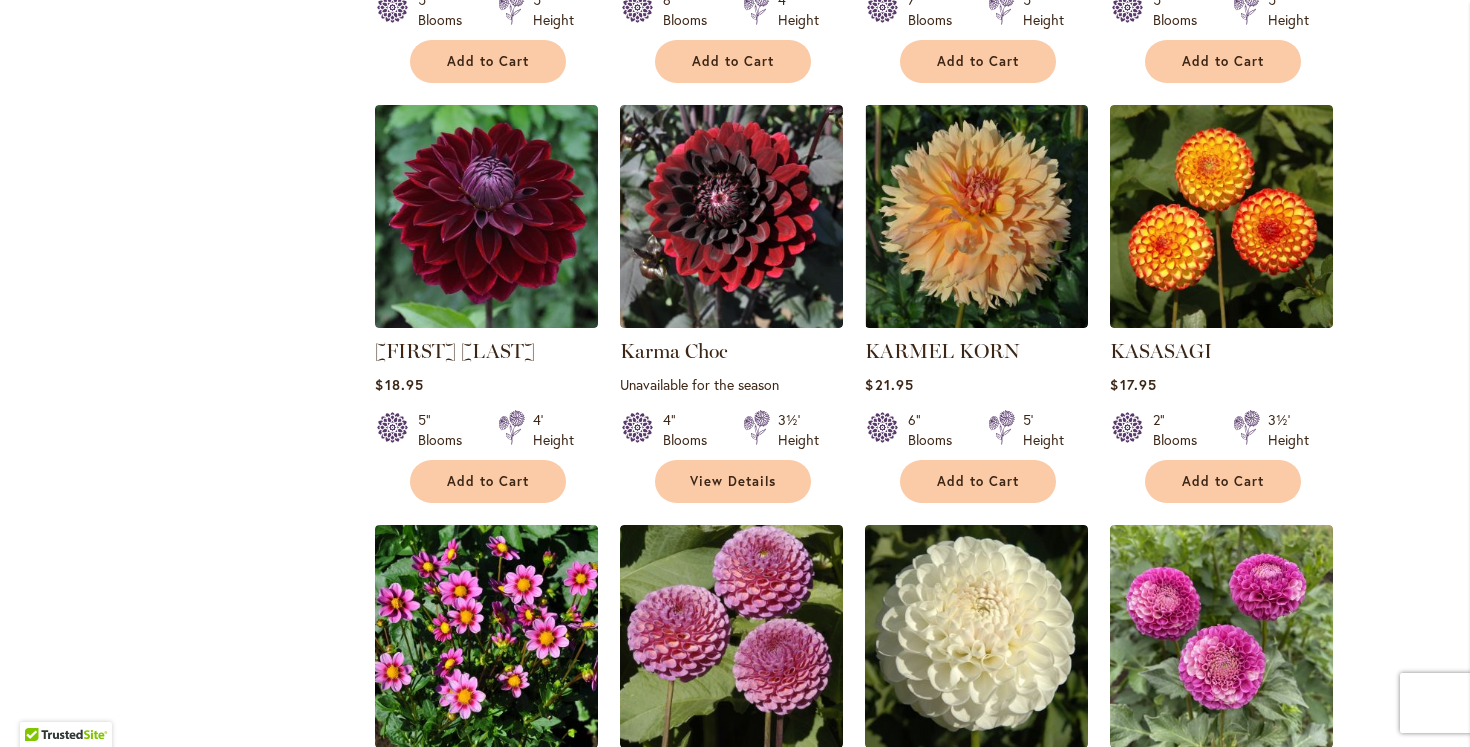 click on "Skip to Content
Gift Shop & Office Open - Monday-Friday 9-4:30pm   /    Gift Shop Open - Saturday 10-3pm
1-800-410-6540
Subscribe
Email Us
My Account
Log In/Register
Toggle Nav
Shop
Dahlia Tubers
Collections
Fresh Cut Dahlias" at bounding box center [735, 1671] 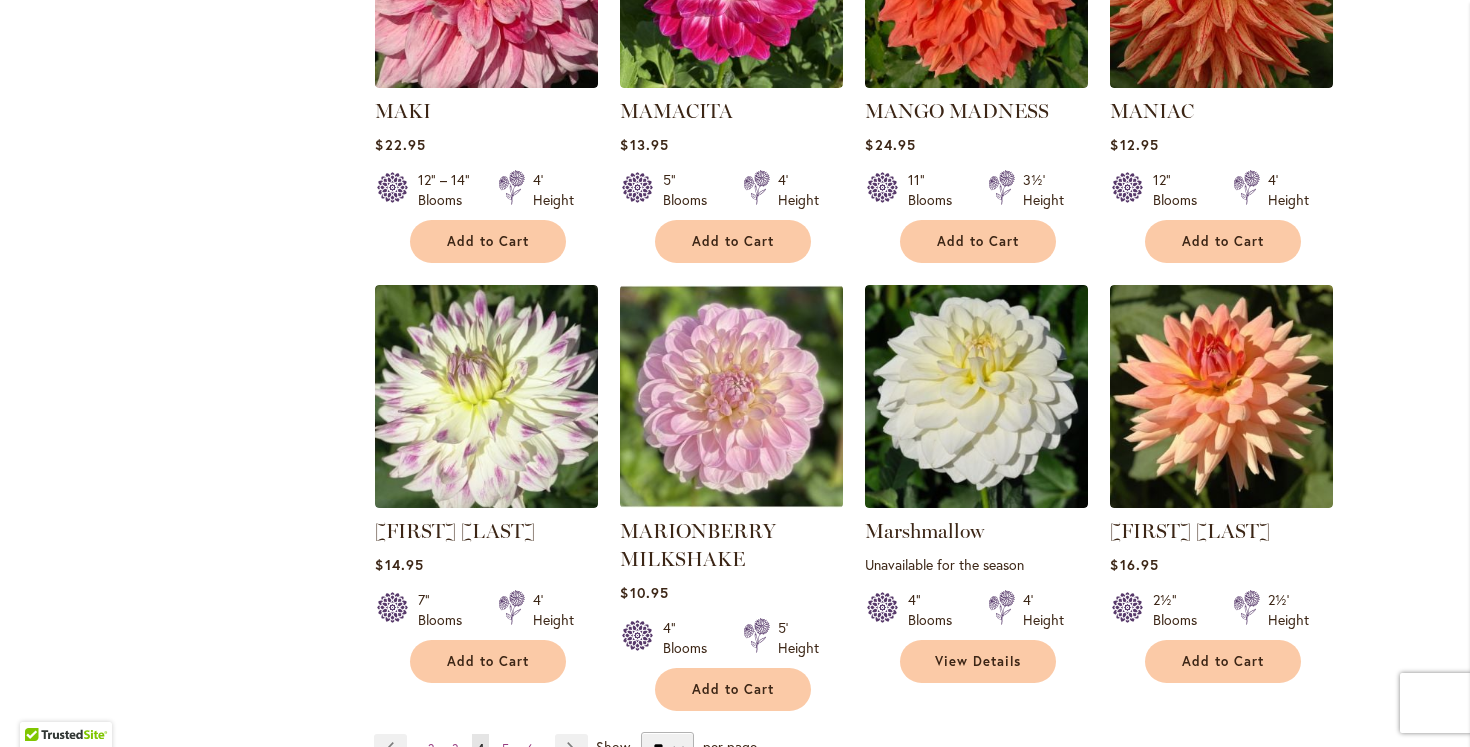 scroll, scrollTop: 6622, scrollLeft: 0, axis: vertical 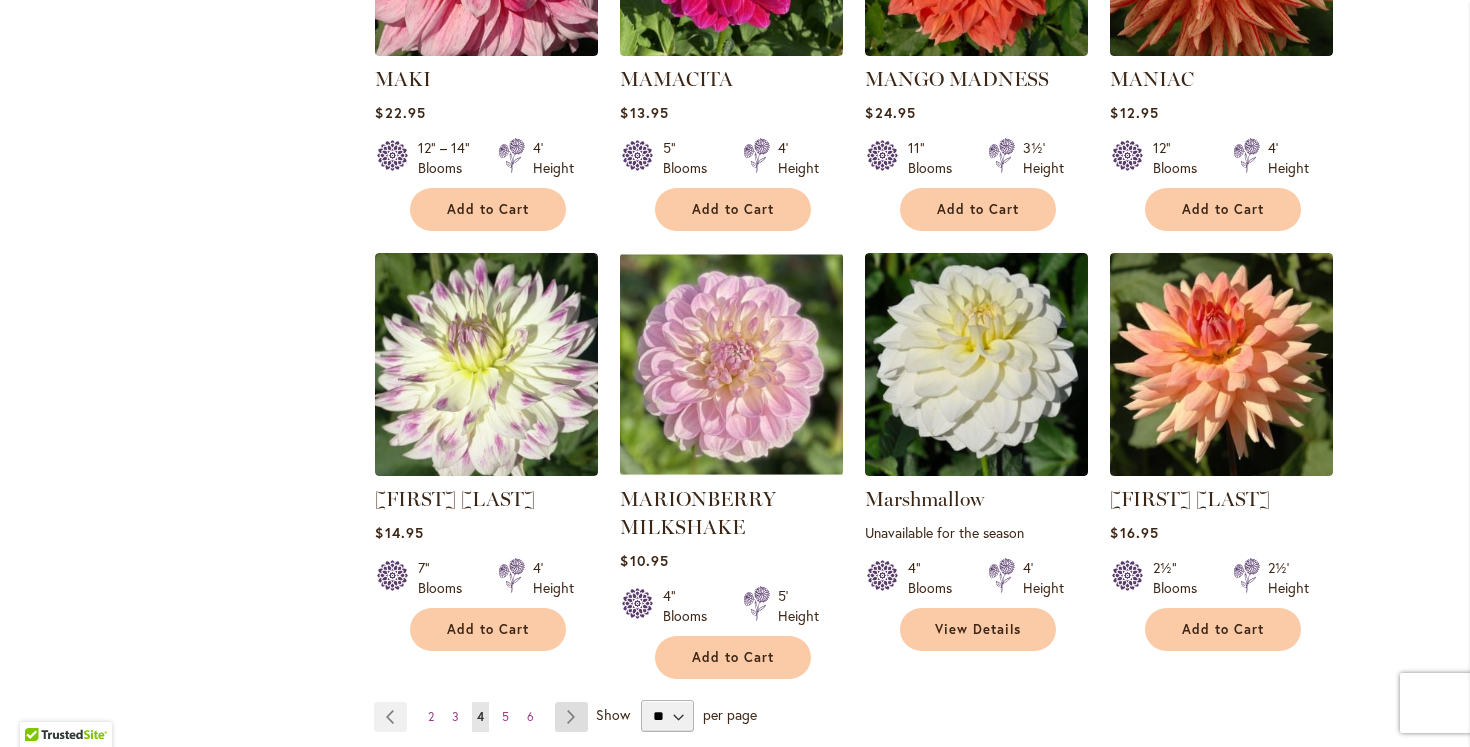 click on "Page
Next" at bounding box center (571, 717) 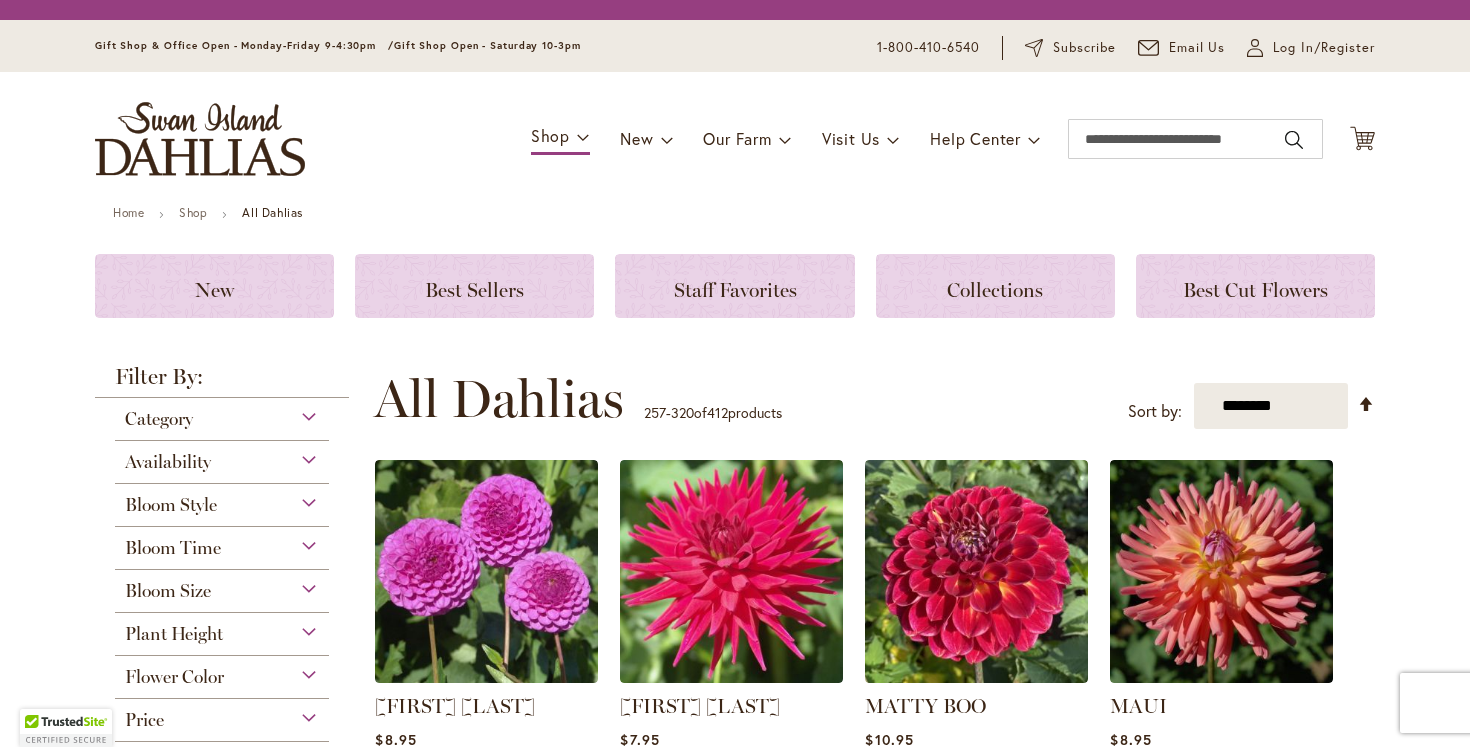 scroll, scrollTop: 0, scrollLeft: 0, axis: both 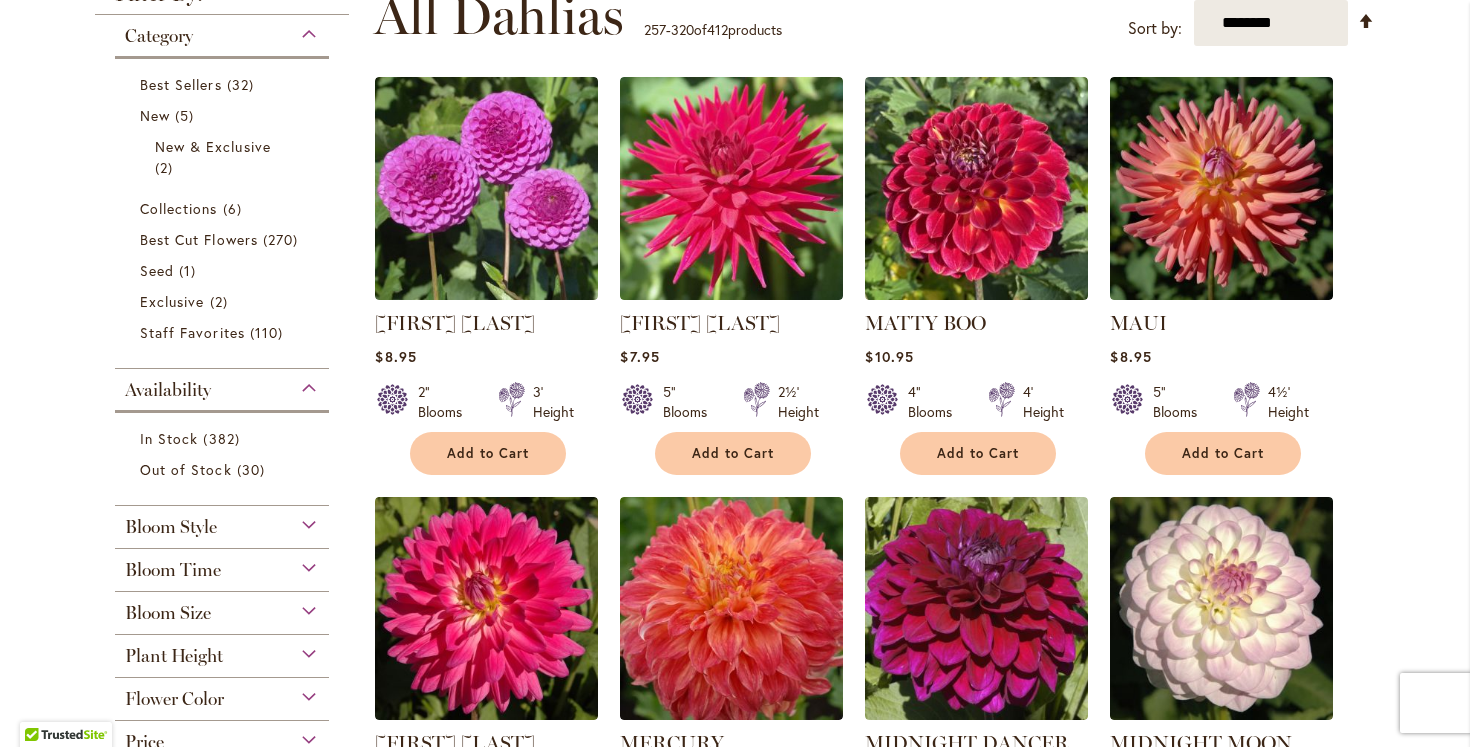 click on "[FIRST] [LAST] Rating: 71% 3 Reviews $8.95 2" Blooms 3' Height Add to Cart" at bounding box center (874, 3482) 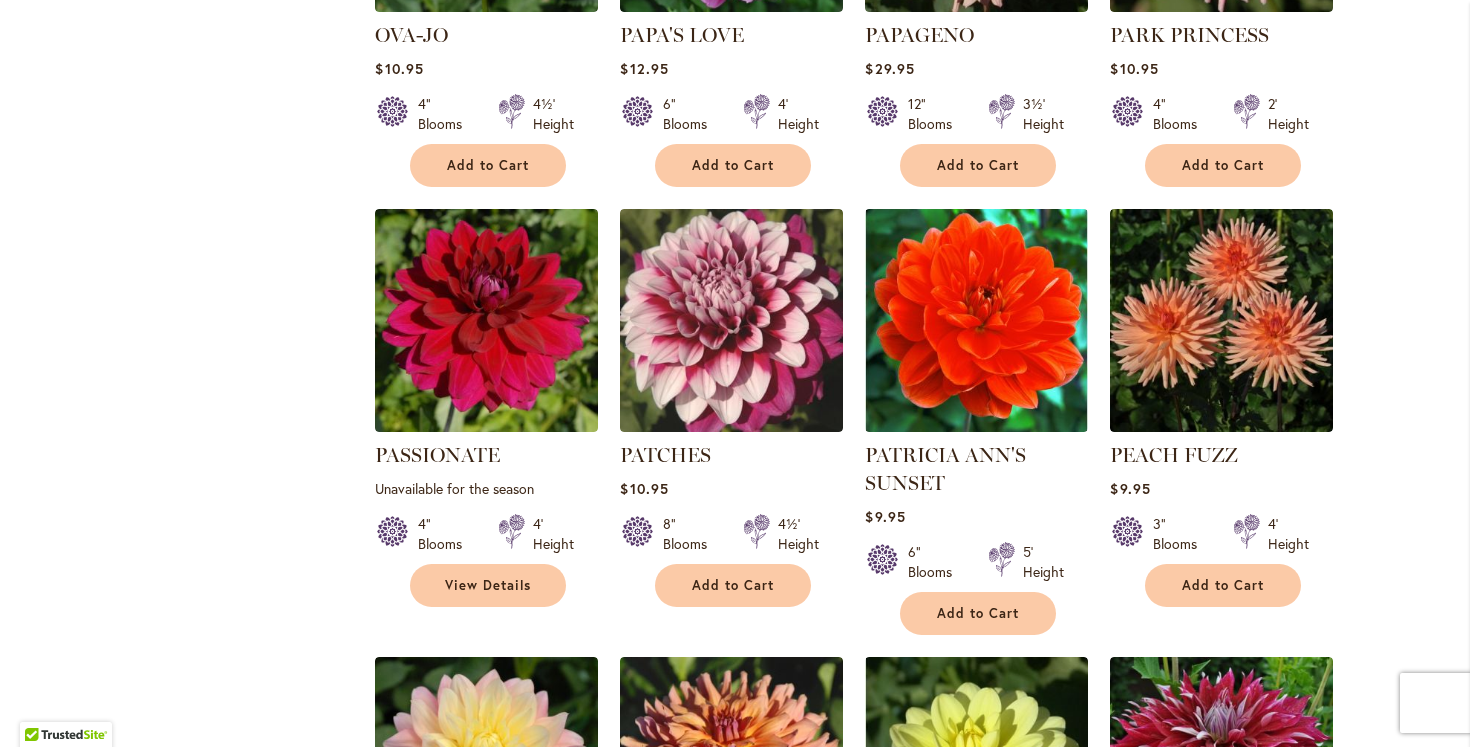 scroll, scrollTop: 4942, scrollLeft: 0, axis: vertical 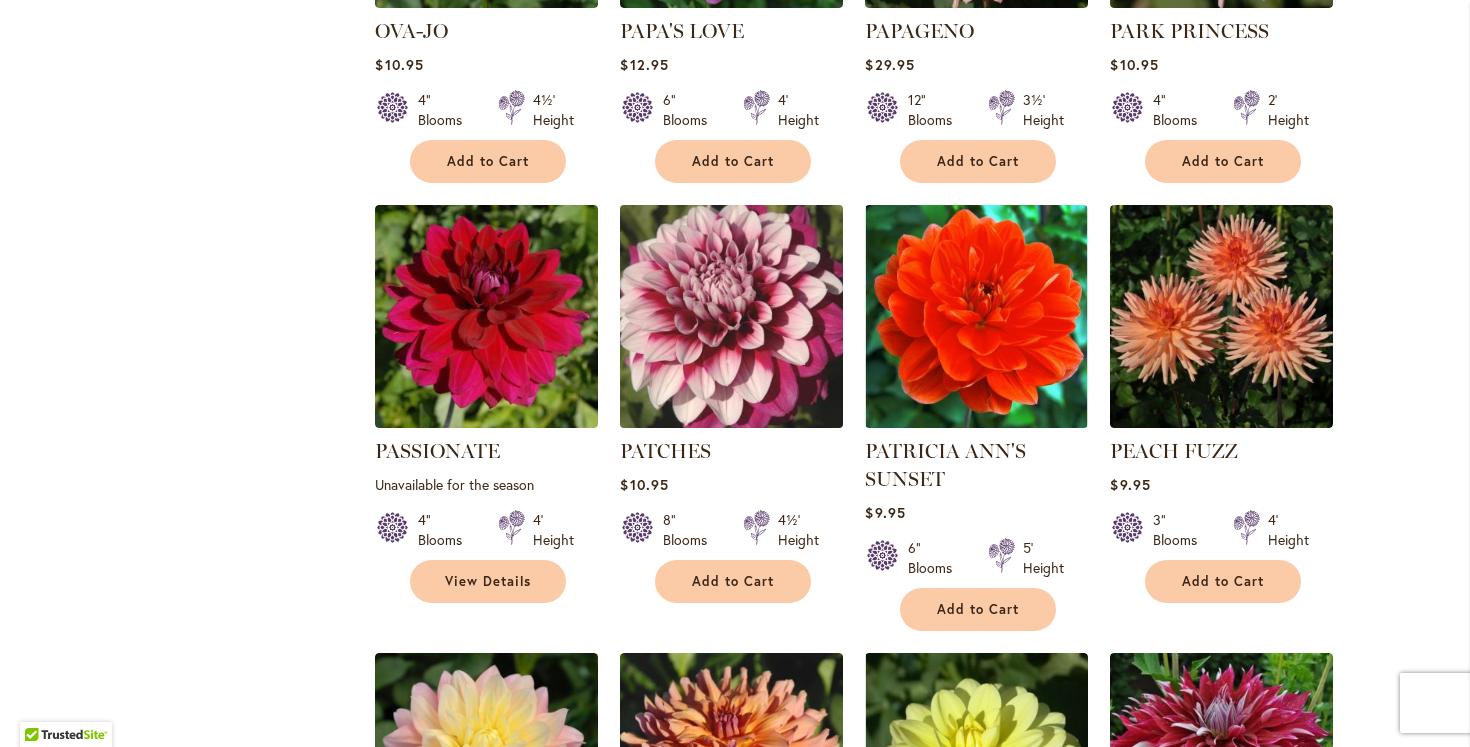 click at bounding box center [732, 317] 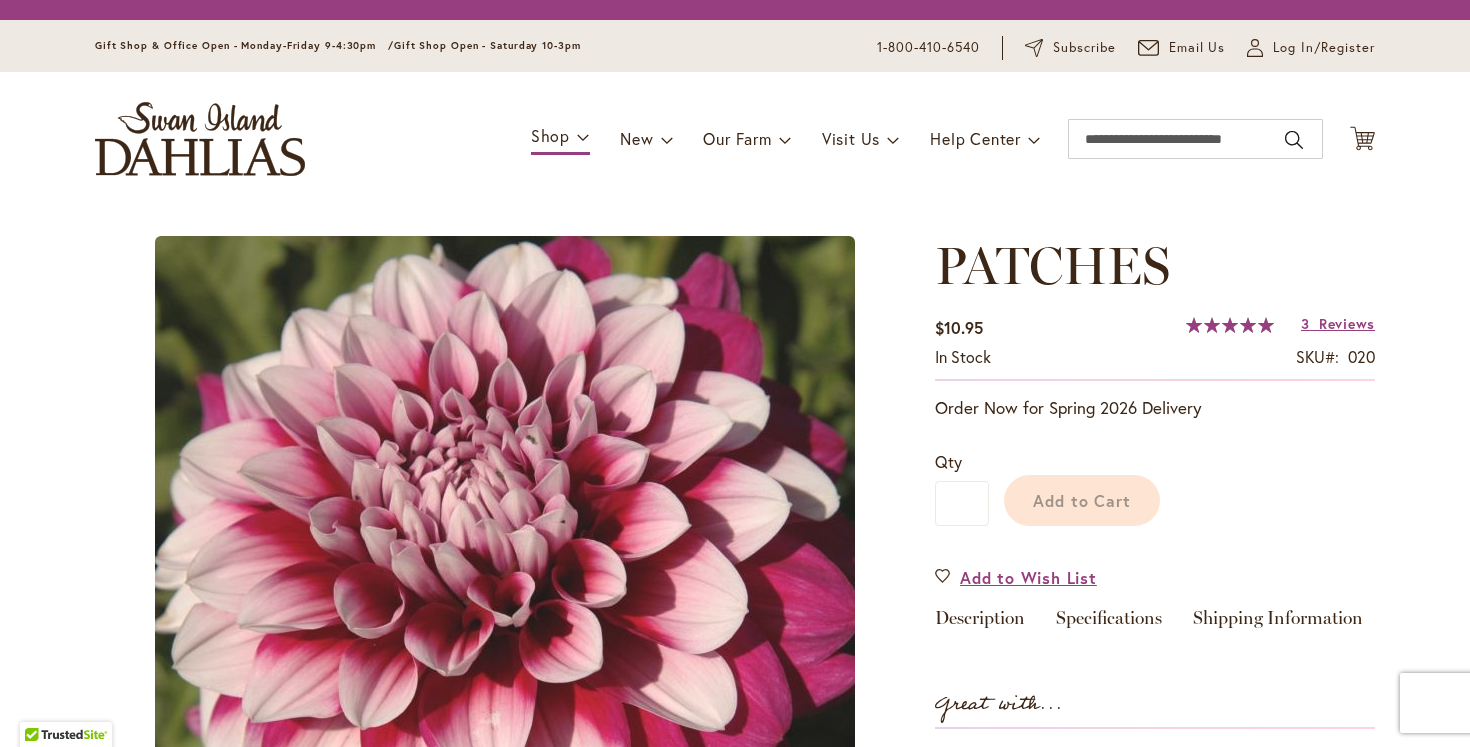 scroll, scrollTop: 0, scrollLeft: 0, axis: both 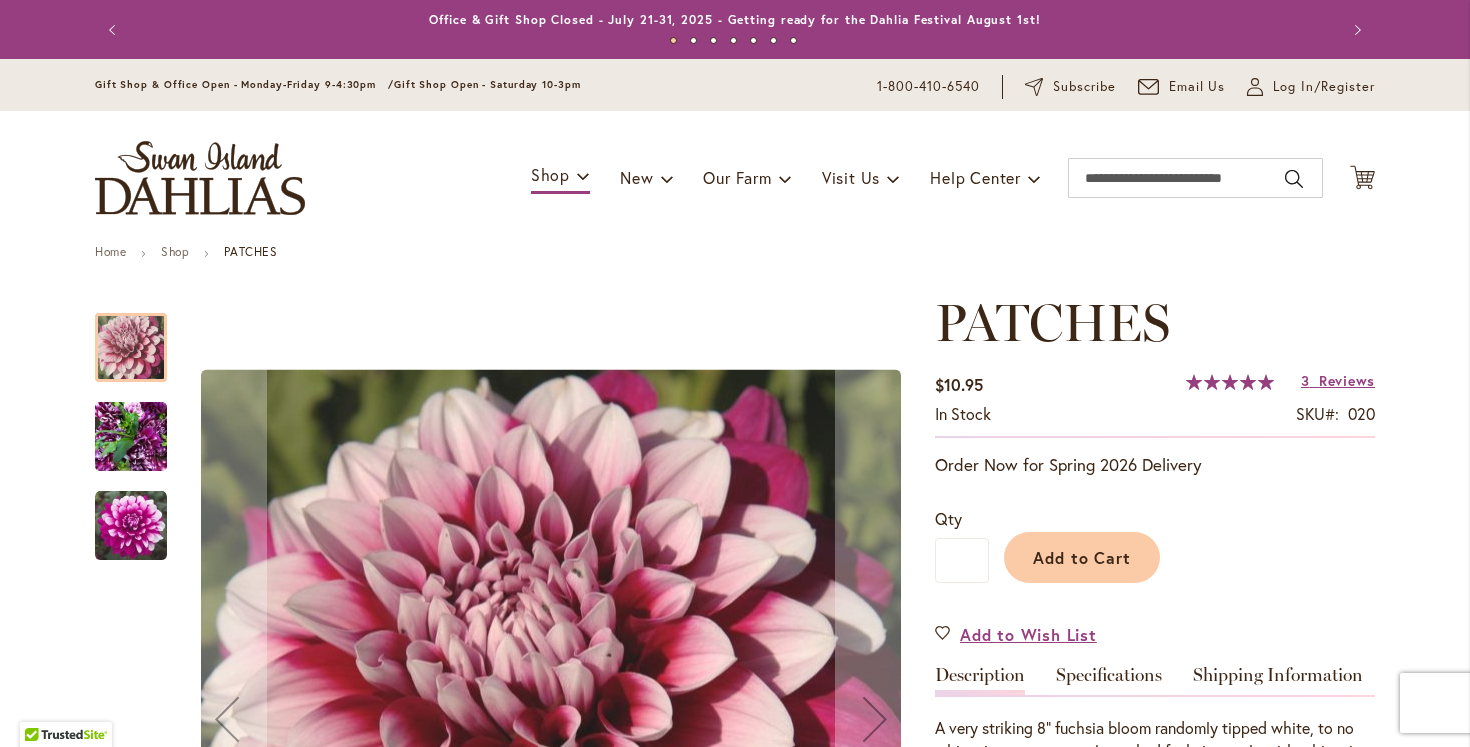 click at bounding box center (131, 437) 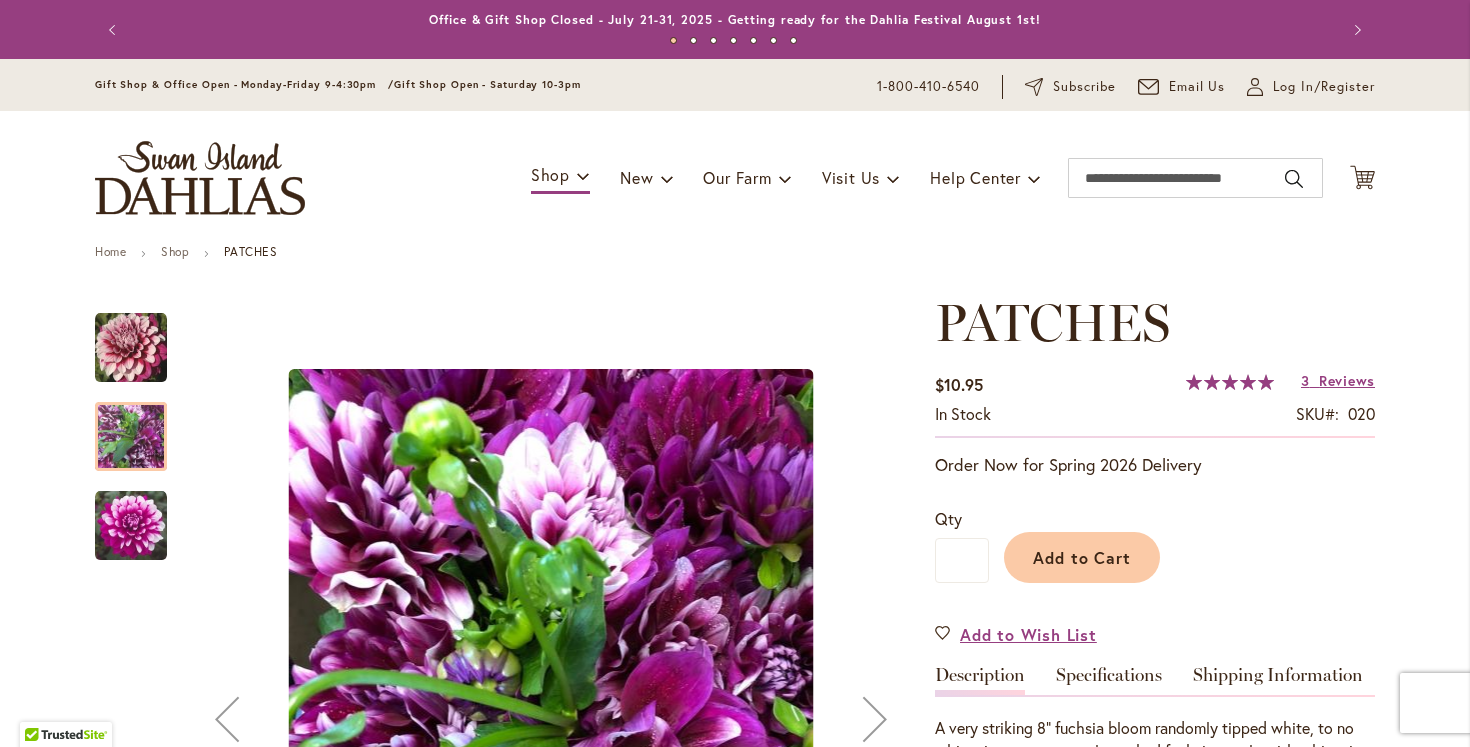 click at bounding box center [131, 526] 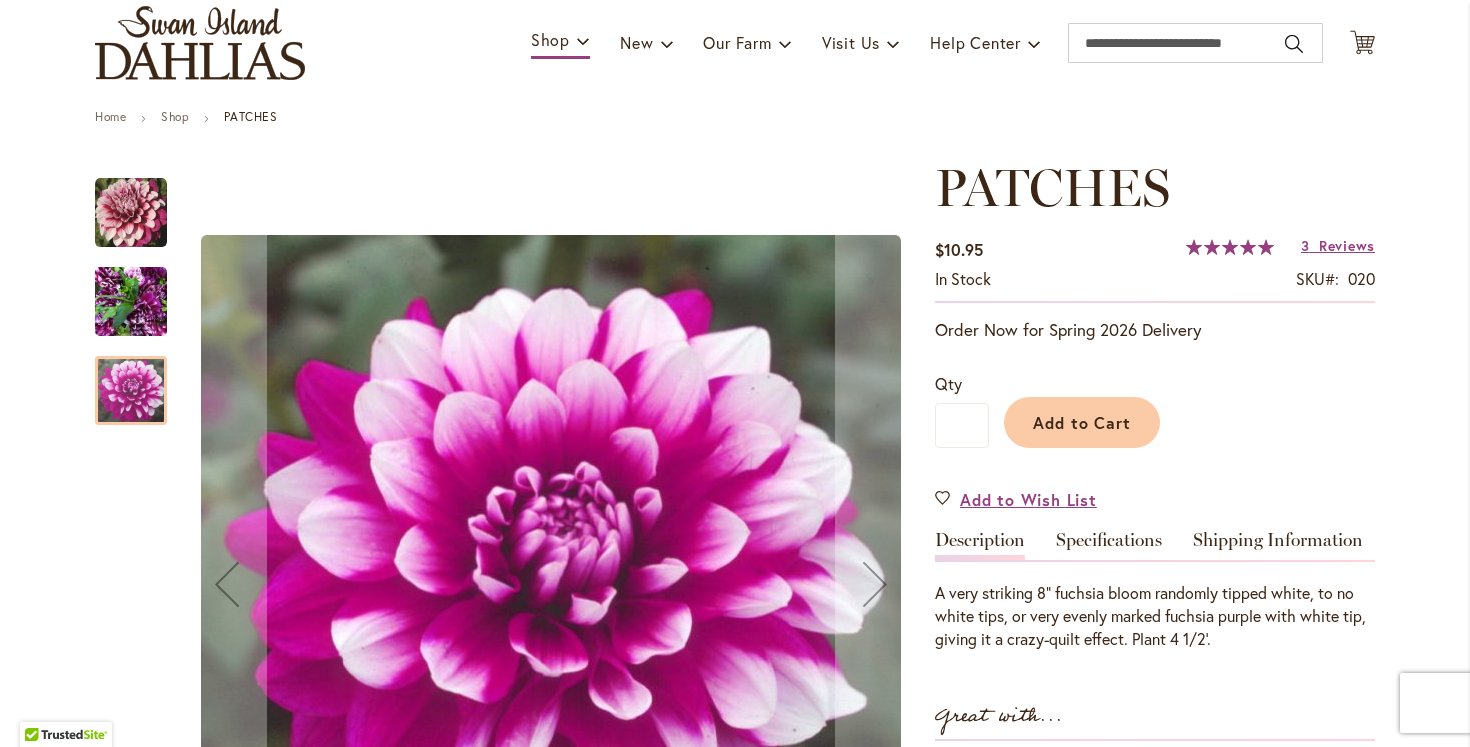 scroll, scrollTop: 160, scrollLeft: 0, axis: vertical 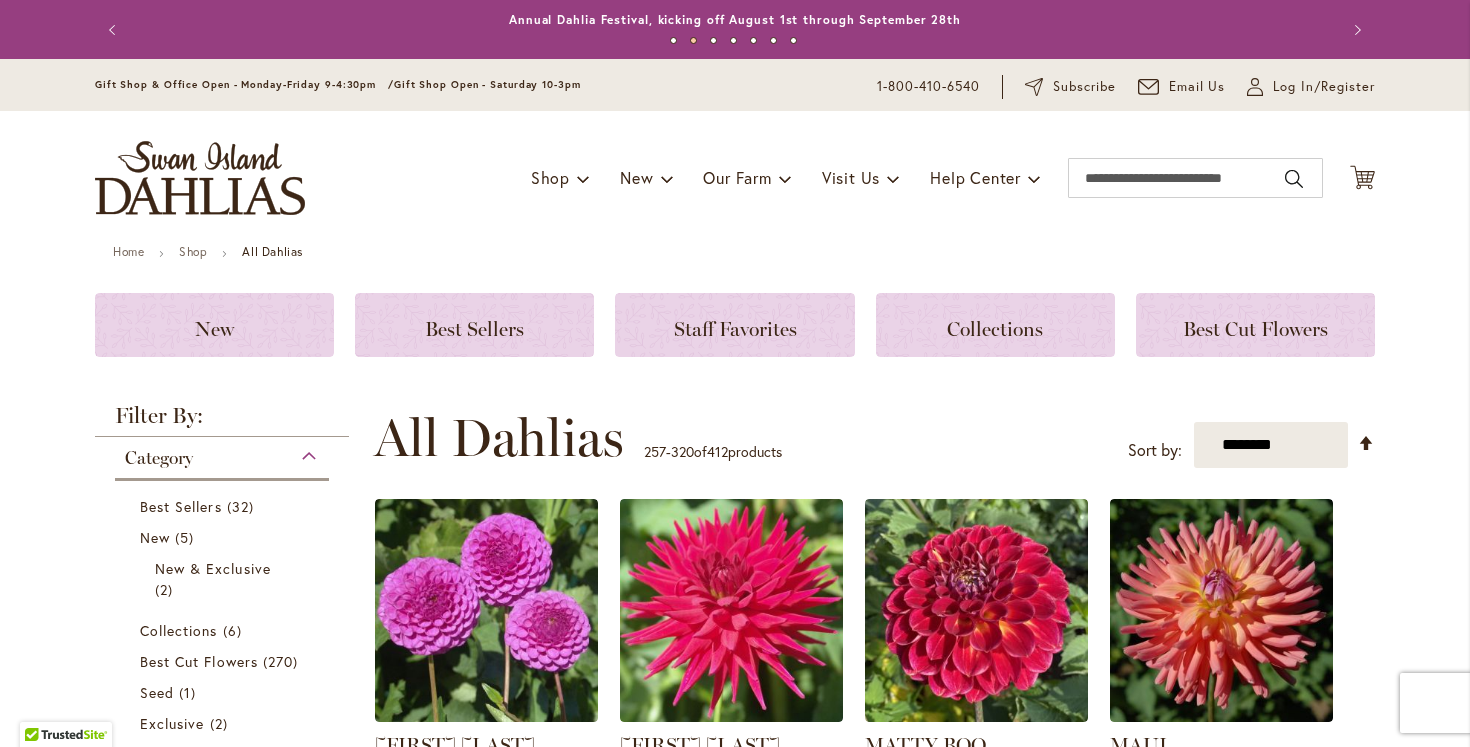 click on "Skip to Content
Gift Shop & Office Open - Monday-Friday 9-4:30pm   /    Gift Shop Open - Saturday 10-3pm
1-800-410-6540
Subscribe
Email Us
My Account
Log In/Register
Toggle Nav
Shop
Dahlia Tubers
Collections
Fresh Cut Dahlias" at bounding box center (735, 4231) 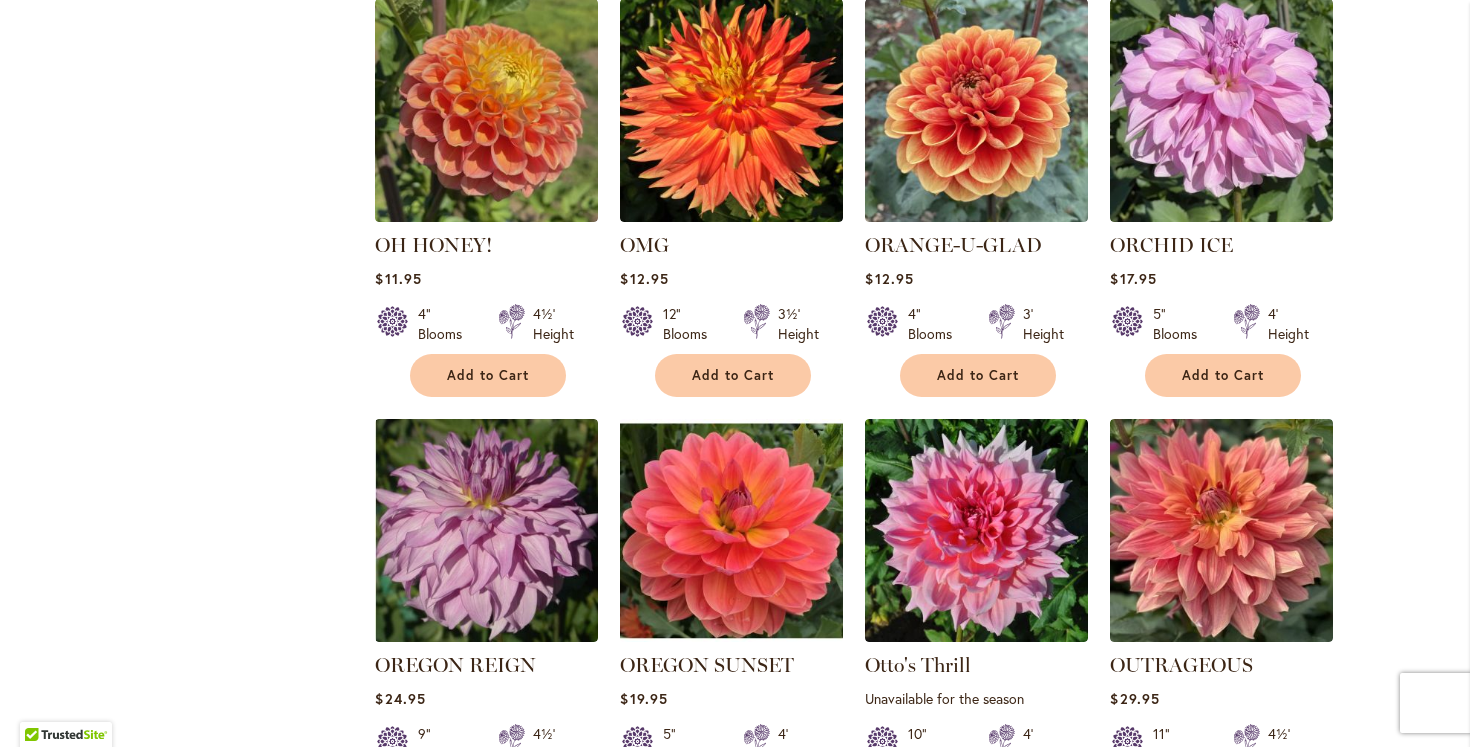 scroll, scrollTop: 3939, scrollLeft: 0, axis: vertical 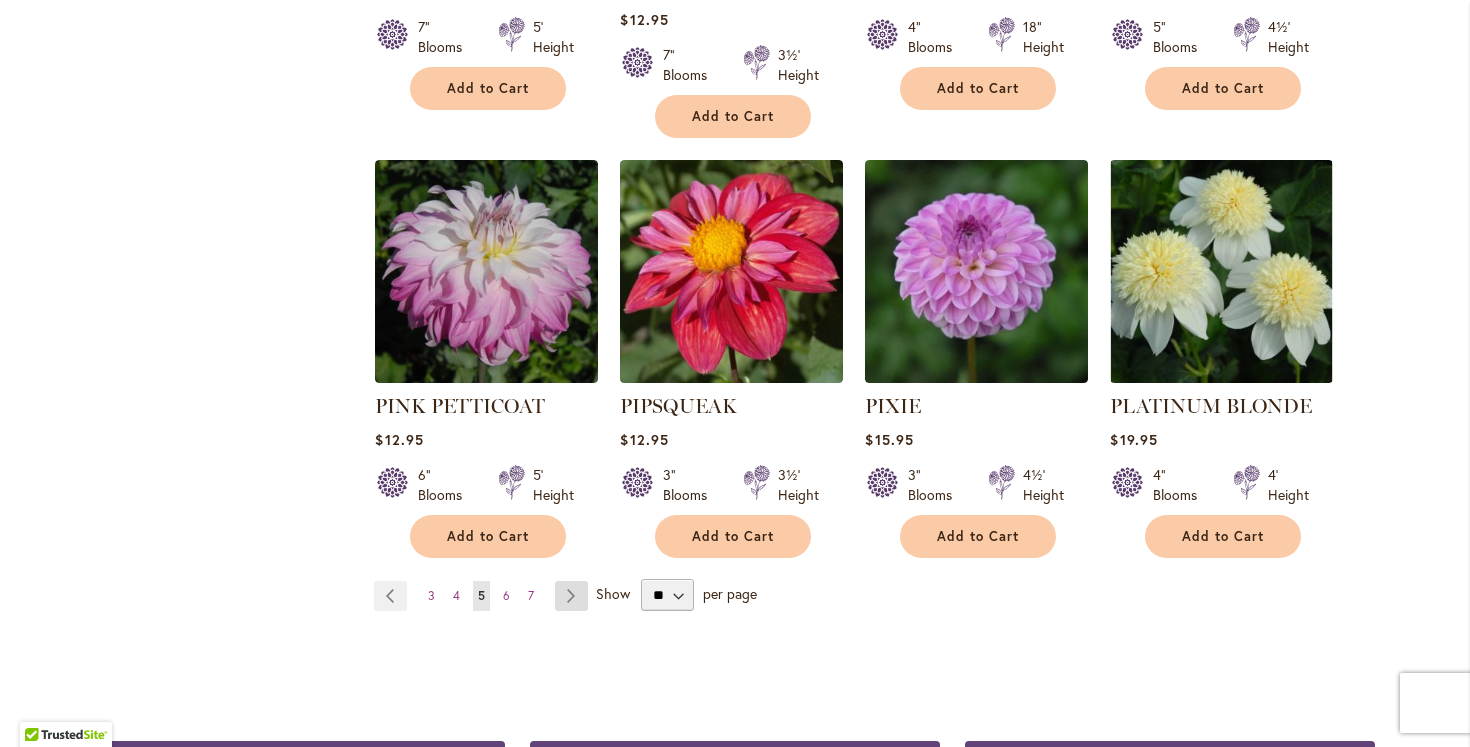 click on "Page
Next" at bounding box center (571, 596) 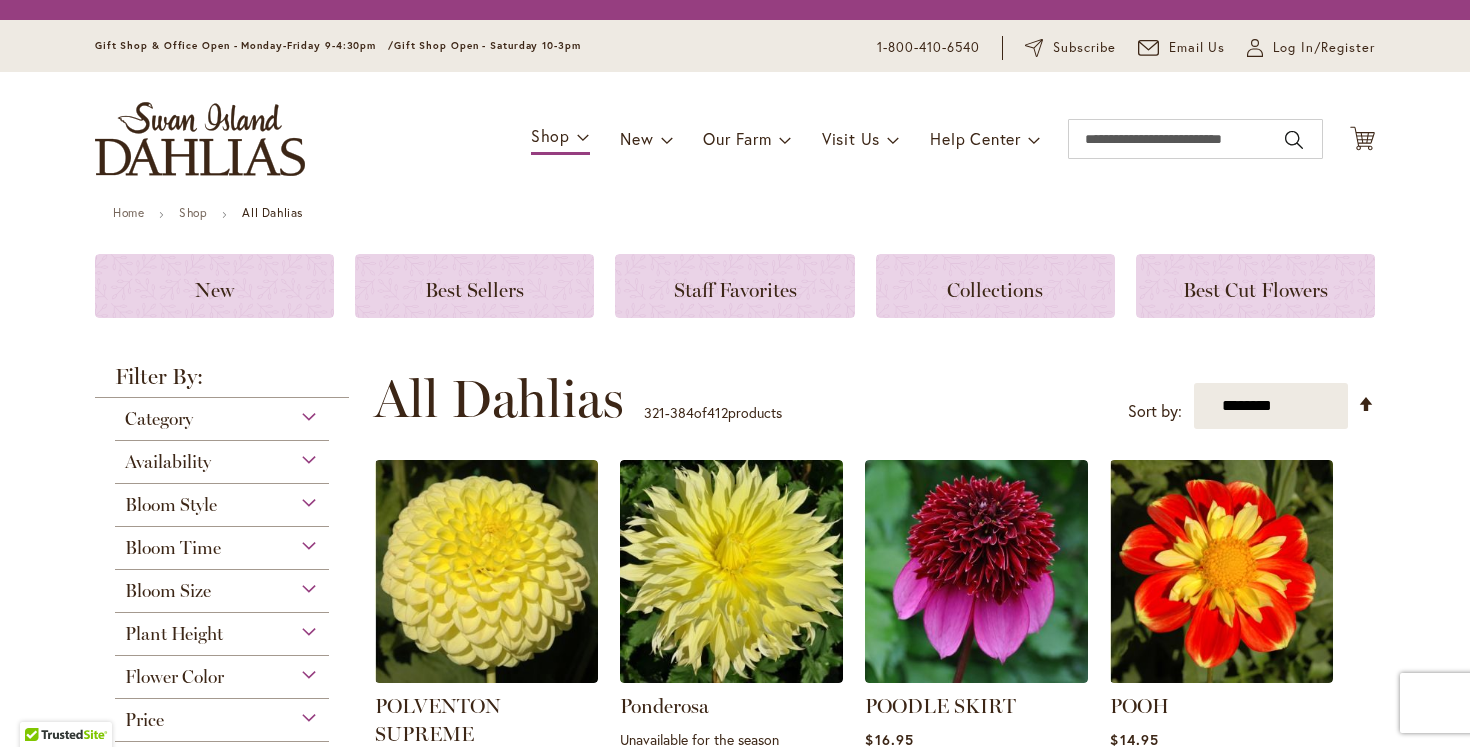scroll, scrollTop: 0, scrollLeft: 0, axis: both 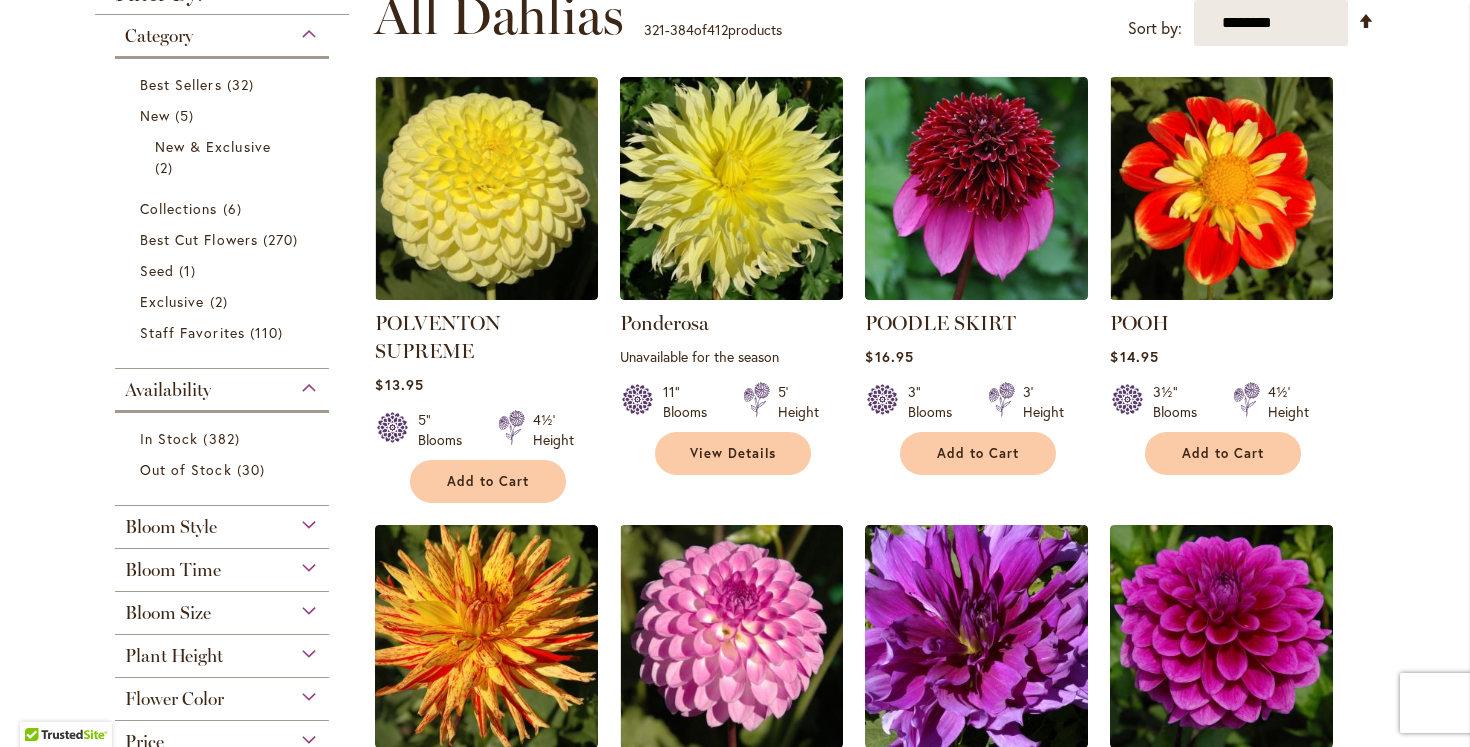 click on "Skip to Content
Gift Shop & Office Open - Monday-Friday 9-4:30pm   /    Gift Shop Open - Saturday 10-3pm
1-800-410-6540
Subscribe
Email Us
My Account
Log In/Register
Toggle Nav
Shop
Dahlia Tubers
Collections
Fresh Cut Dahlias" at bounding box center (735, 3767) 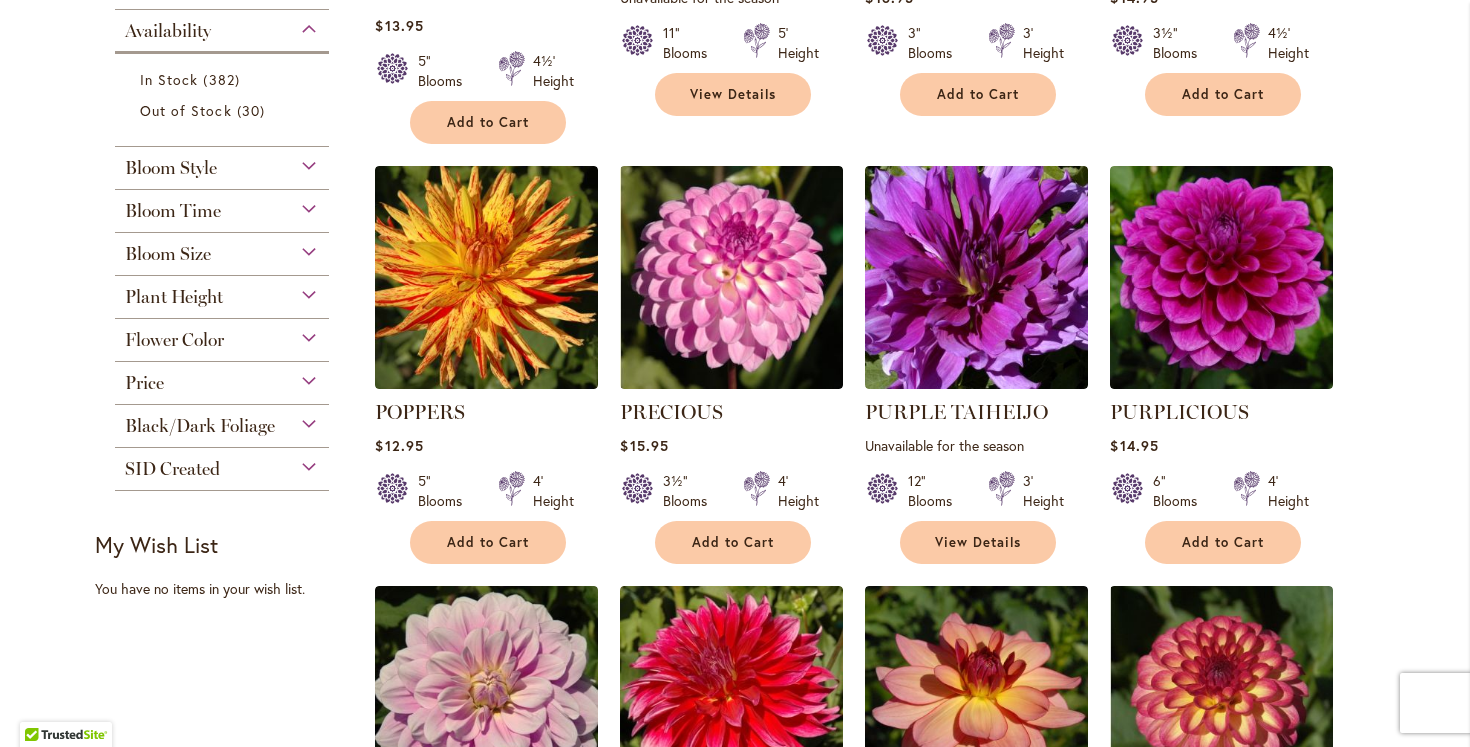 scroll, scrollTop: 782, scrollLeft: 0, axis: vertical 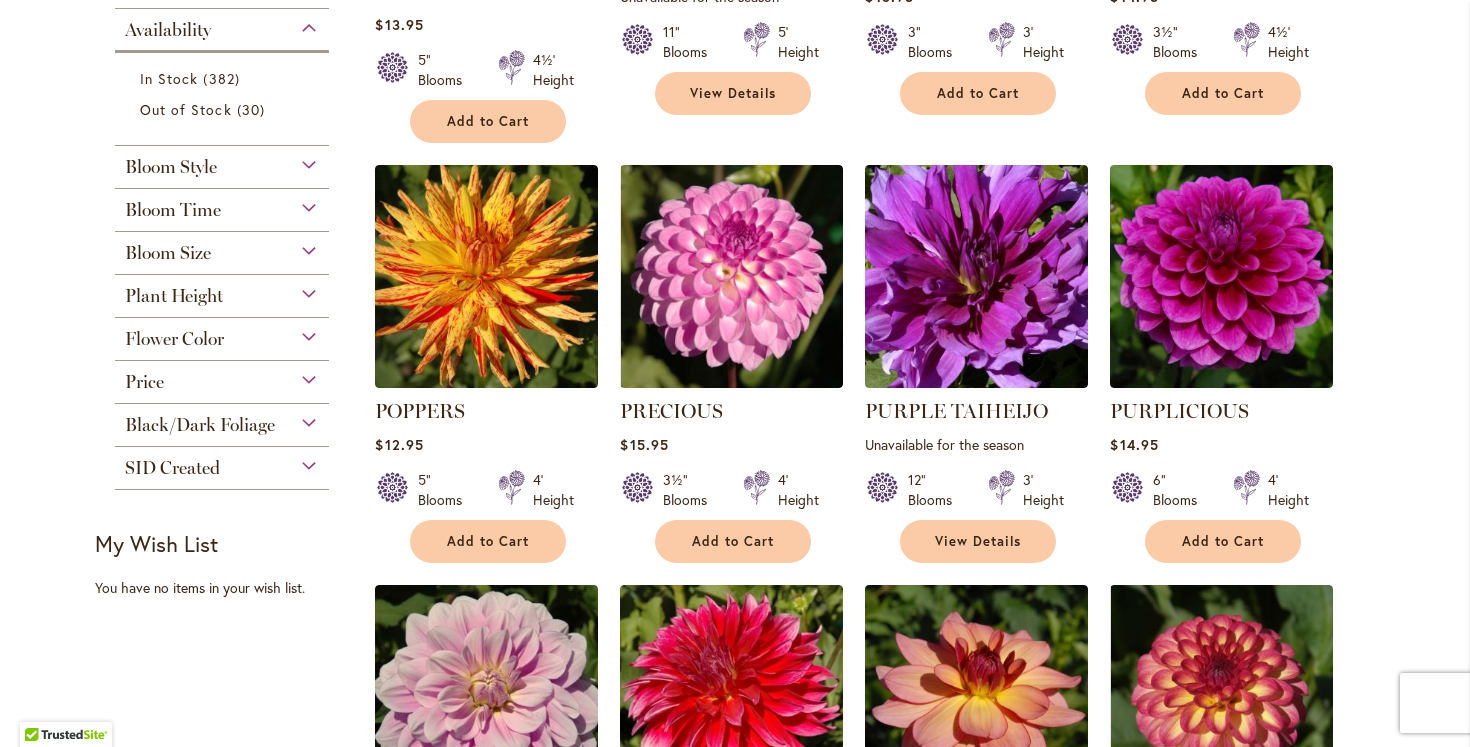 click on "Skip to Content
Gift Shop & Office Open - Monday-Friday 9-4:30pm   /    Gift Shop Open - Saturday 10-3pm
1-800-410-6540
Subscribe
Email Us
My Account
Log In/Register
Toggle Nav
Shop
Dahlia Tubers
Collections
Fresh Cut Dahlias" at bounding box center (735, 3407) 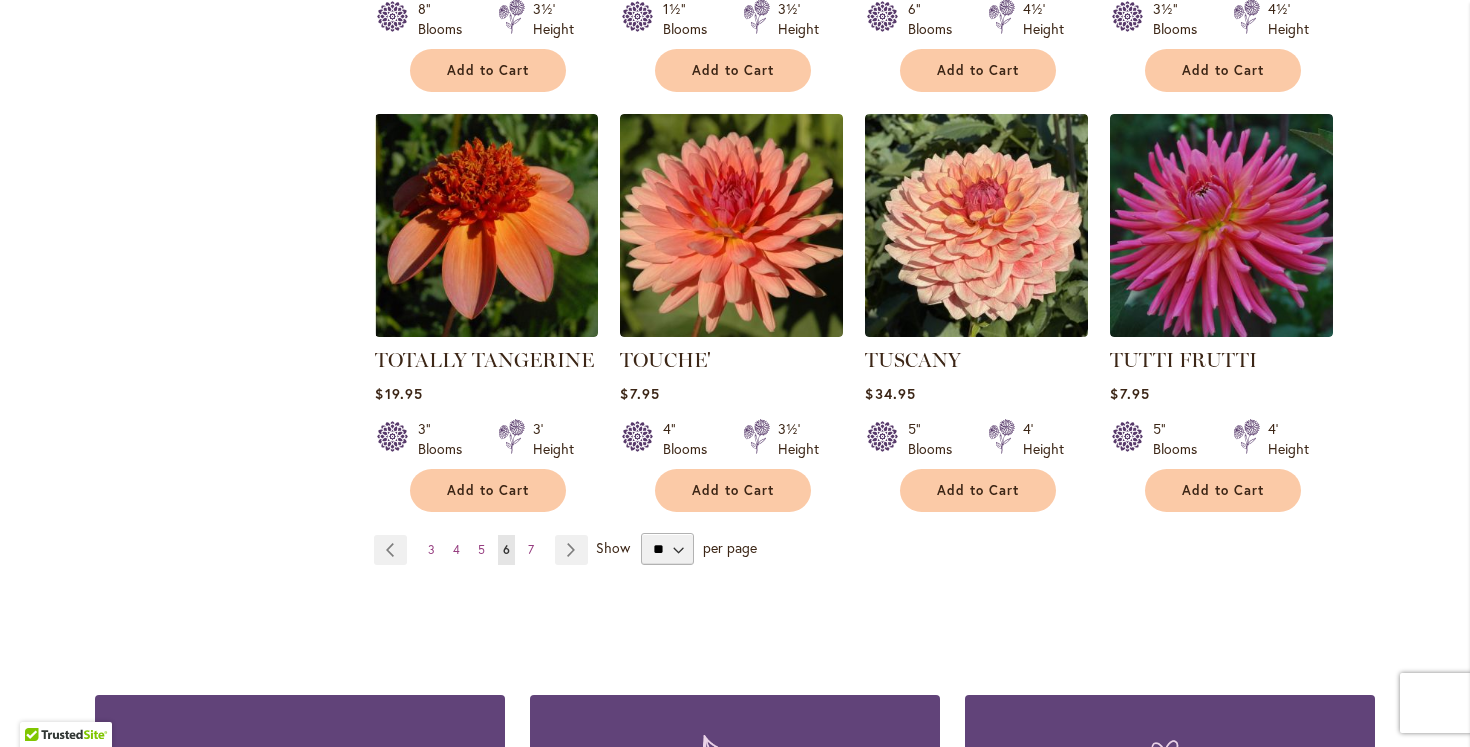 scroll, scrollTop: 6742, scrollLeft: 0, axis: vertical 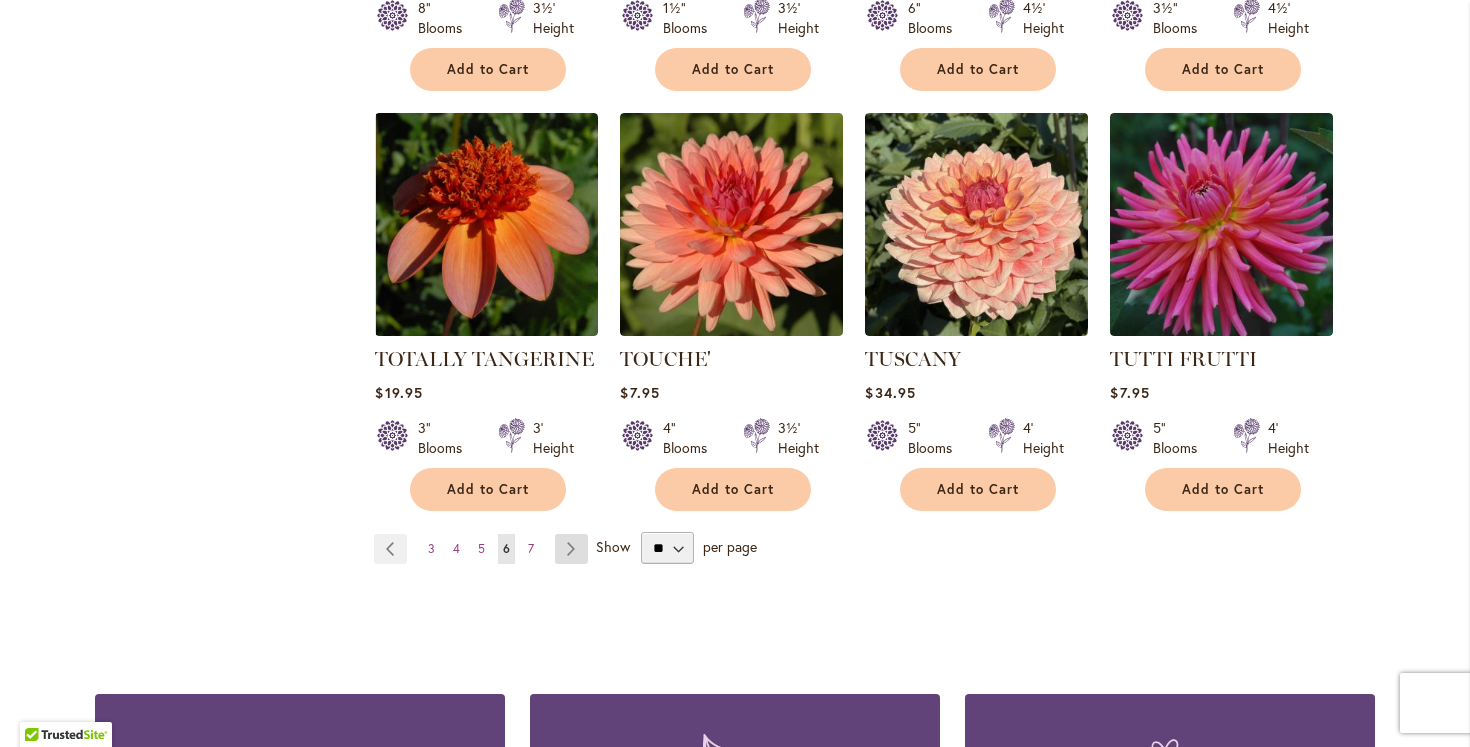 click on "Page
Next" at bounding box center (571, 549) 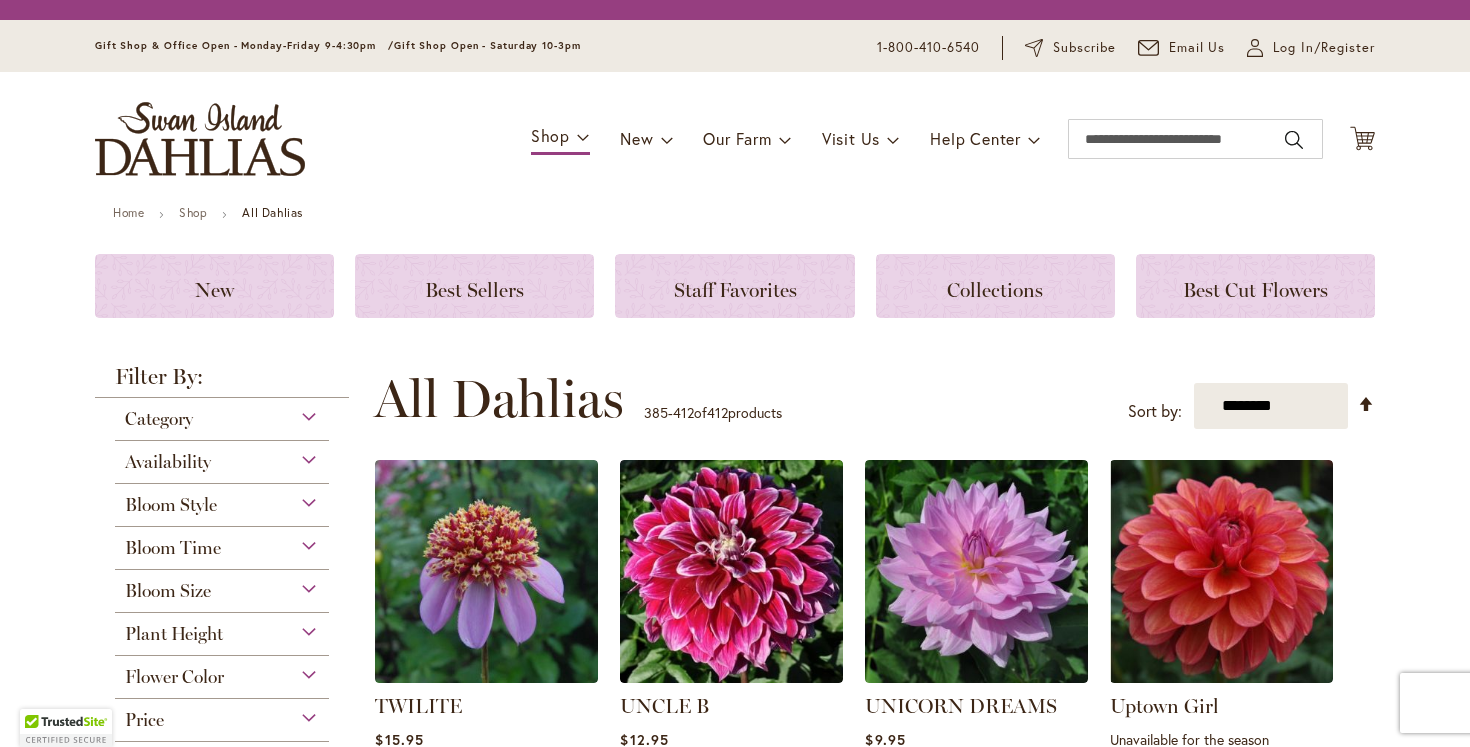 scroll, scrollTop: 0, scrollLeft: 0, axis: both 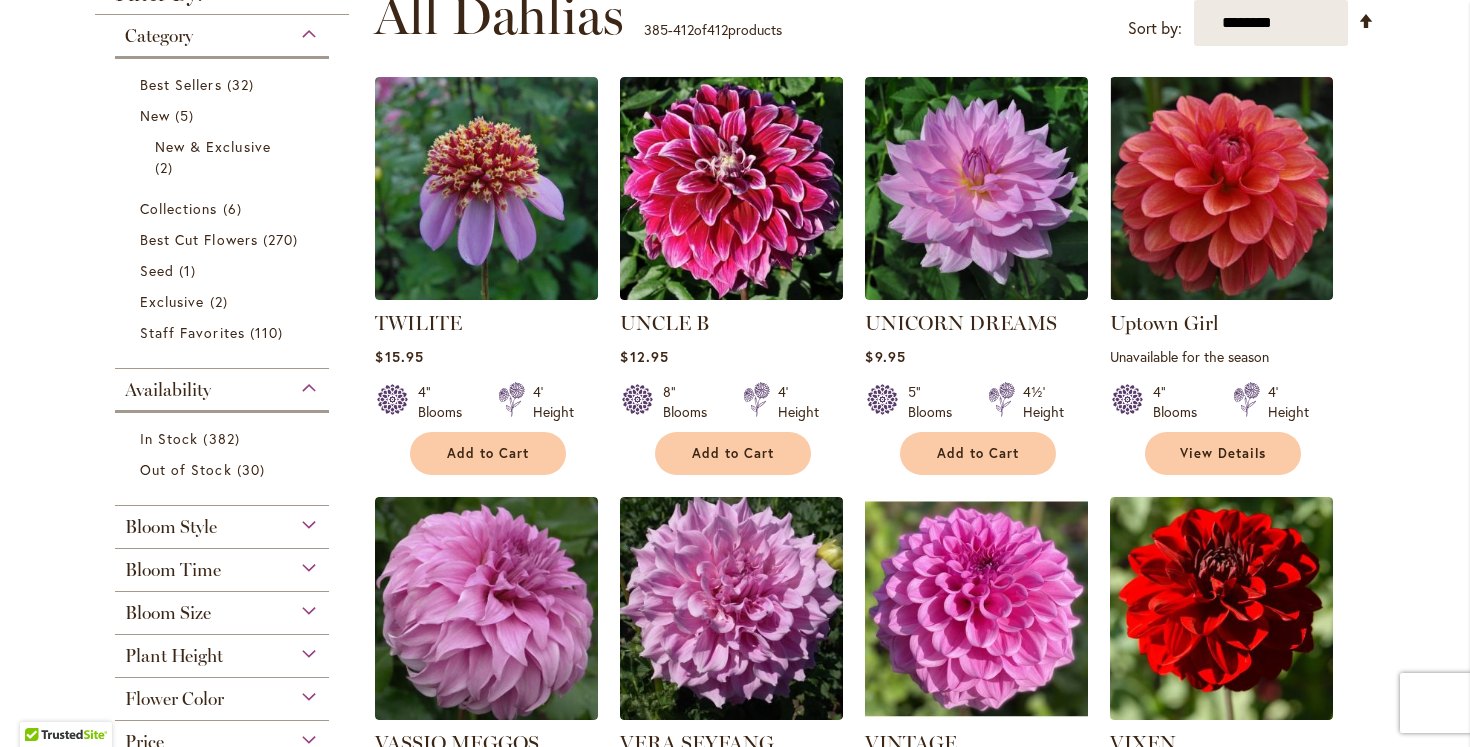 click on "Skip to Content
Gift Shop & Office Open - Monday-Friday 9-4:30pm   /    Gift Shop Open - Saturday 10-3pm
1-800-410-6540
Subscribe
Email Us
My Account
Log In/Register
Toggle Nav
Shop
Dahlia Tubers
Collections
Fresh Cut Dahlias" at bounding box center (735, 1849) 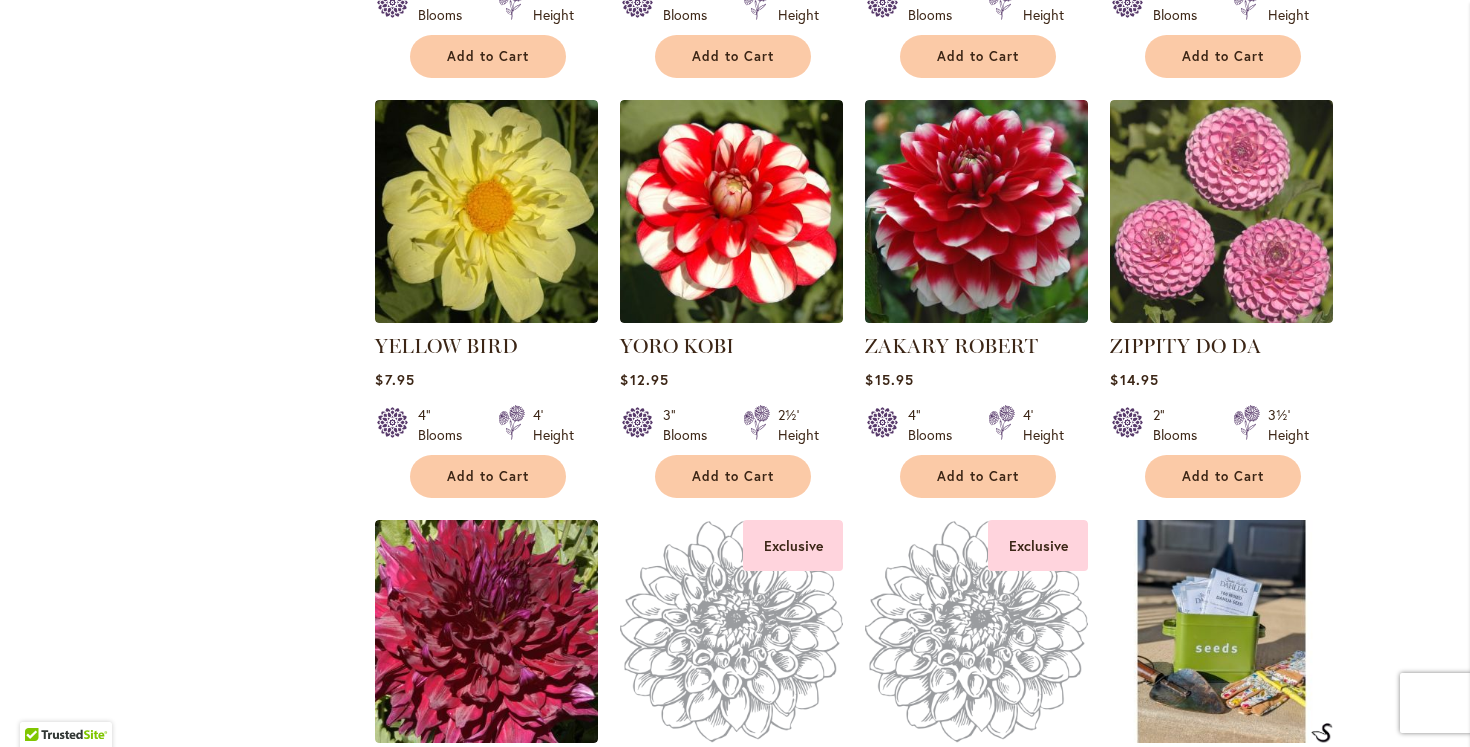 scroll, scrollTop: 2502, scrollLeft: 0, axis: vertical 